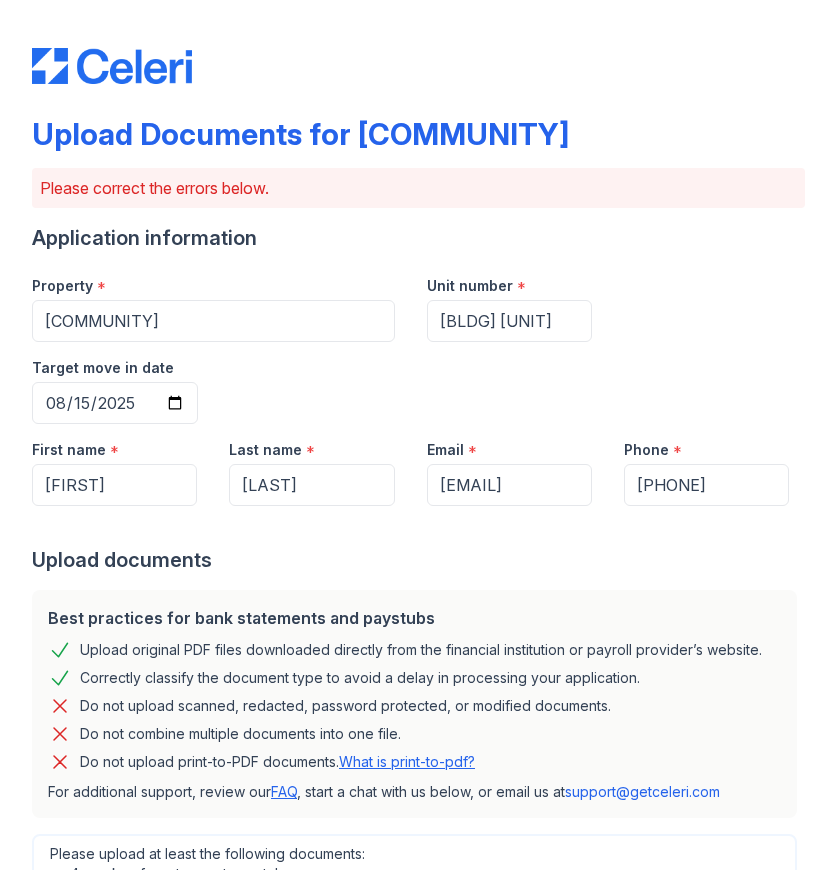 scroll, scrollTop: 0, scrollLeft: 0, axis: both 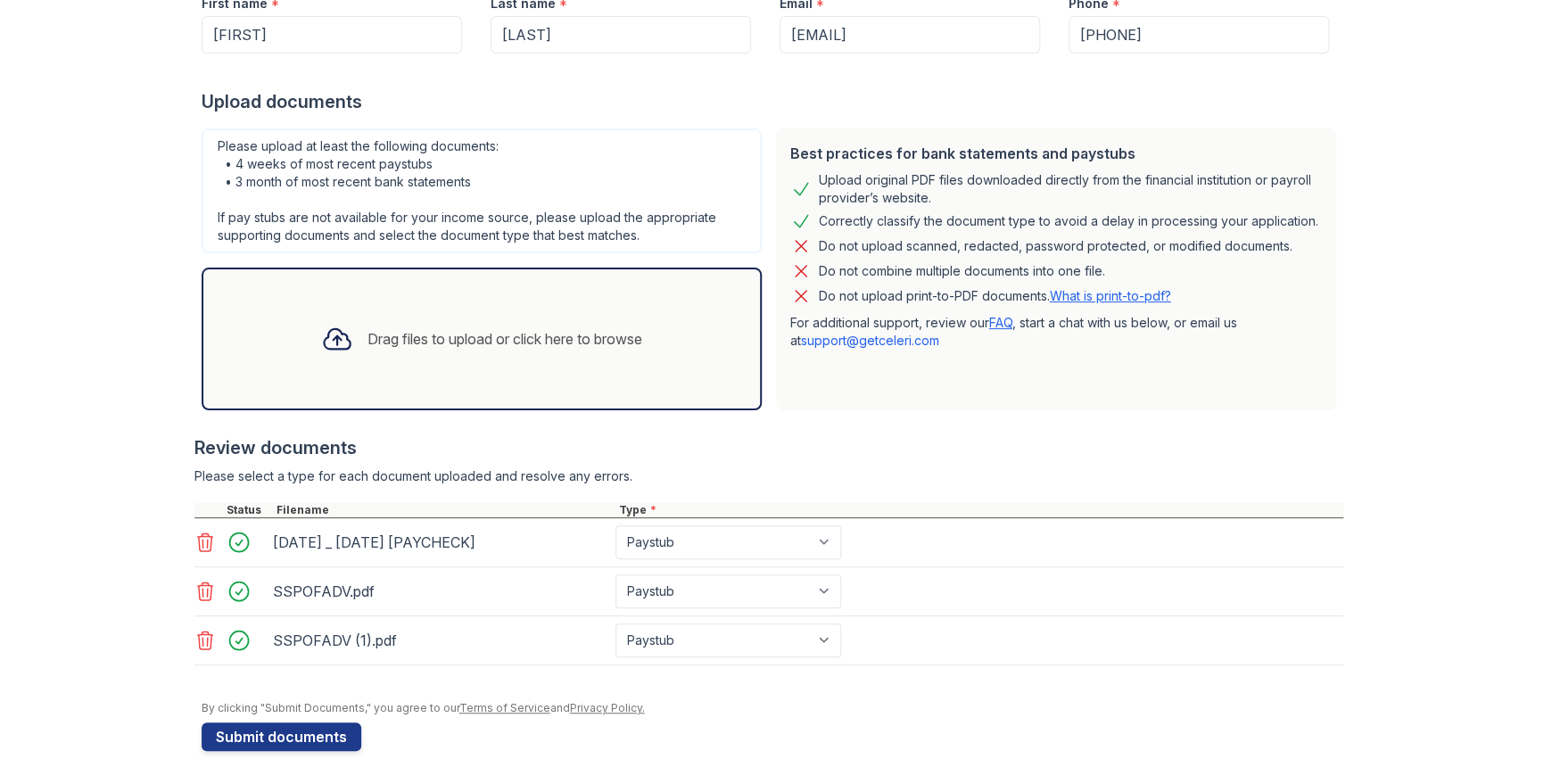 drag, startPoint x: 318, startPoint y: 739, endPoint x: 314, endPoint y: 748, distance: 9.8488578 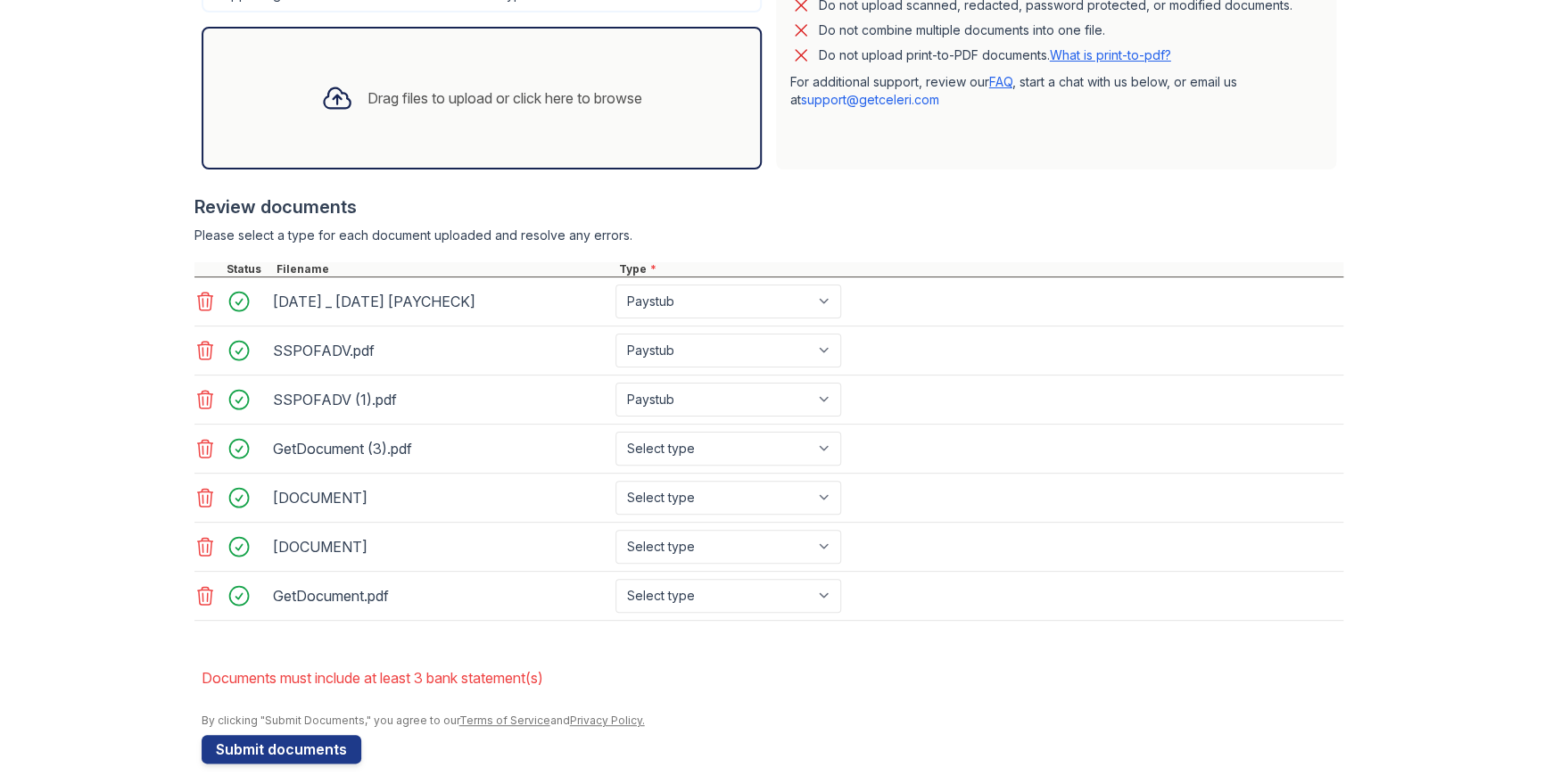 scroll, scrollTop: 578, scrollLeft: 0, axis: vertical 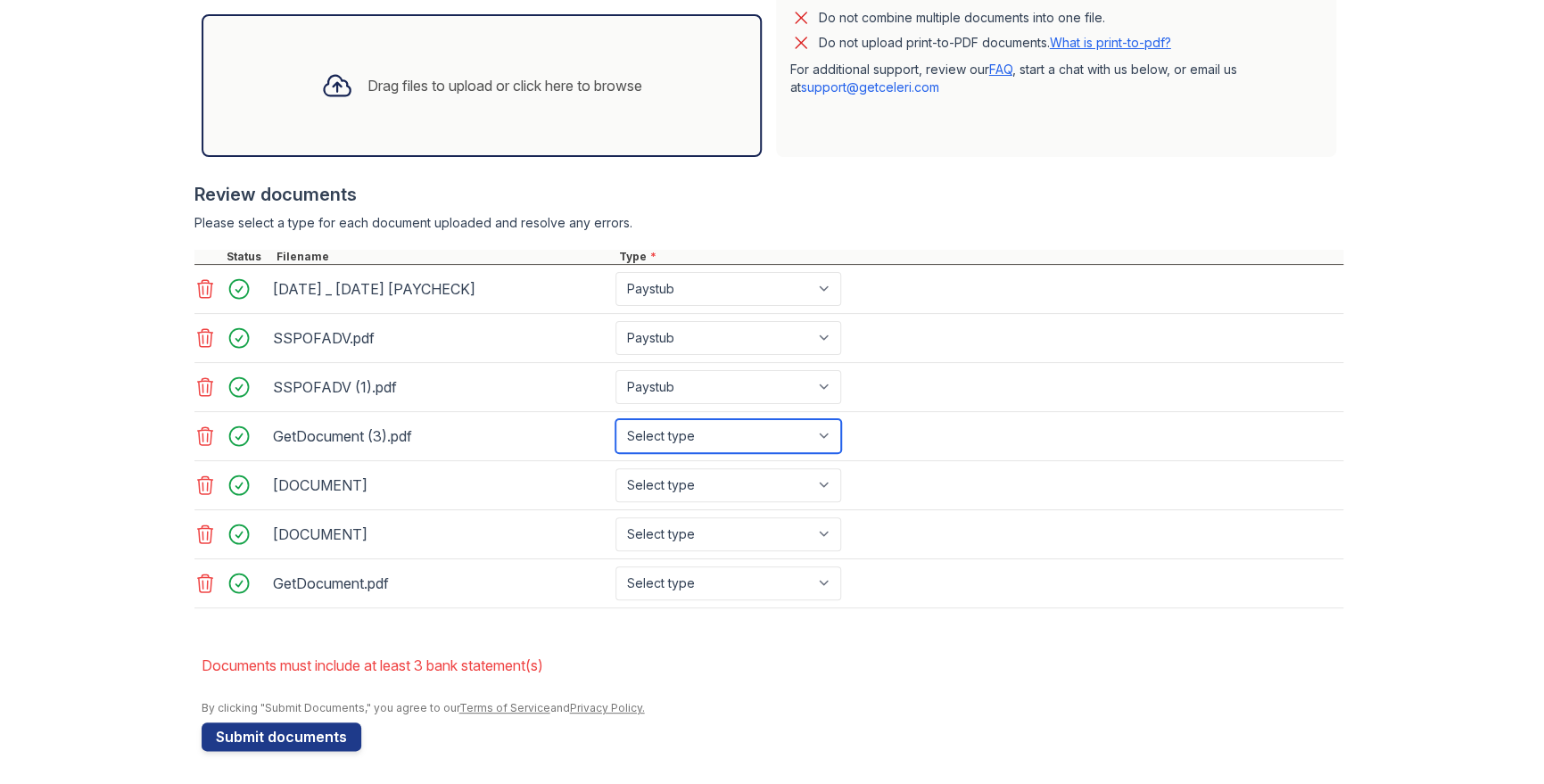 click on "Select type
Paystub
Bank Statement
Offer Letter
Tax Documents
Benefit Award Letter
Investment Account Statement
Other" at bounding box center [728, 436] 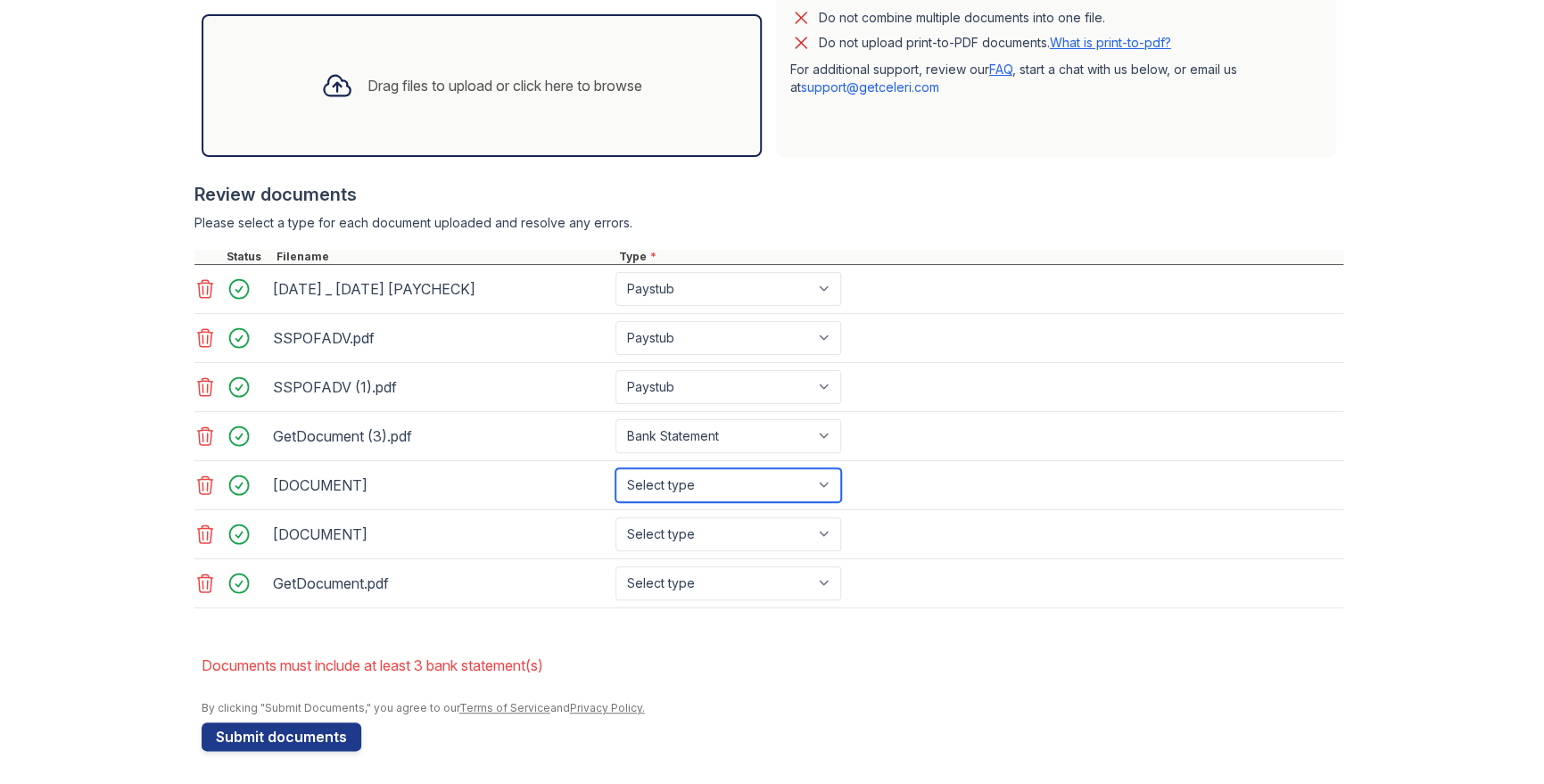 click on "Select type
Paystub
Bank Statement
Offer Letter
Tax Documents
Benefit Award Letter
Investment Account Statement
Other" at bounding box center [728, 485] 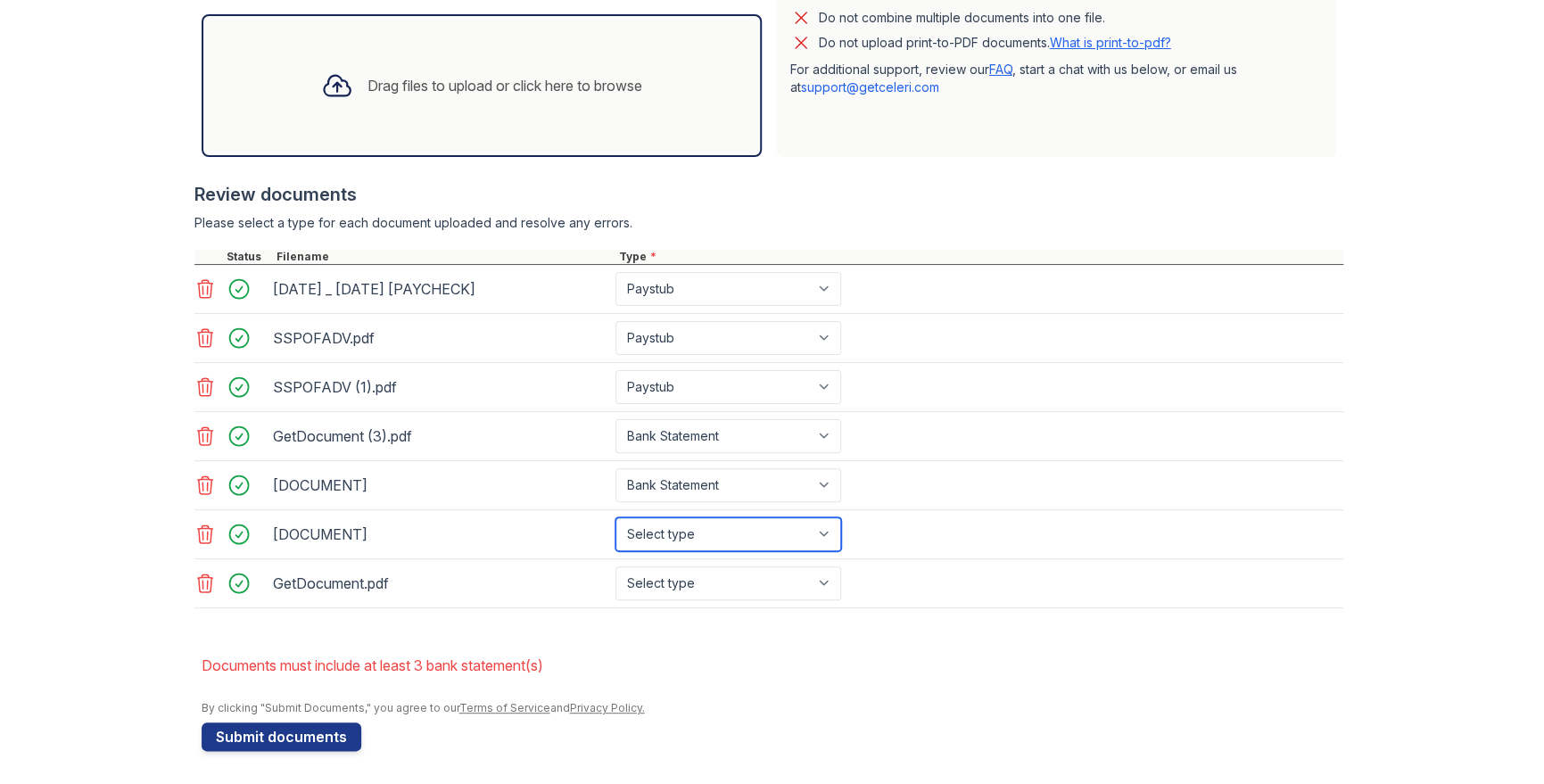 click on "Select type
Paystub
Bank Statement
Offer Letter
Tax Documents
Benefit Award Letter
Investment Account Statement
Other" at bounding box center (728, 534) 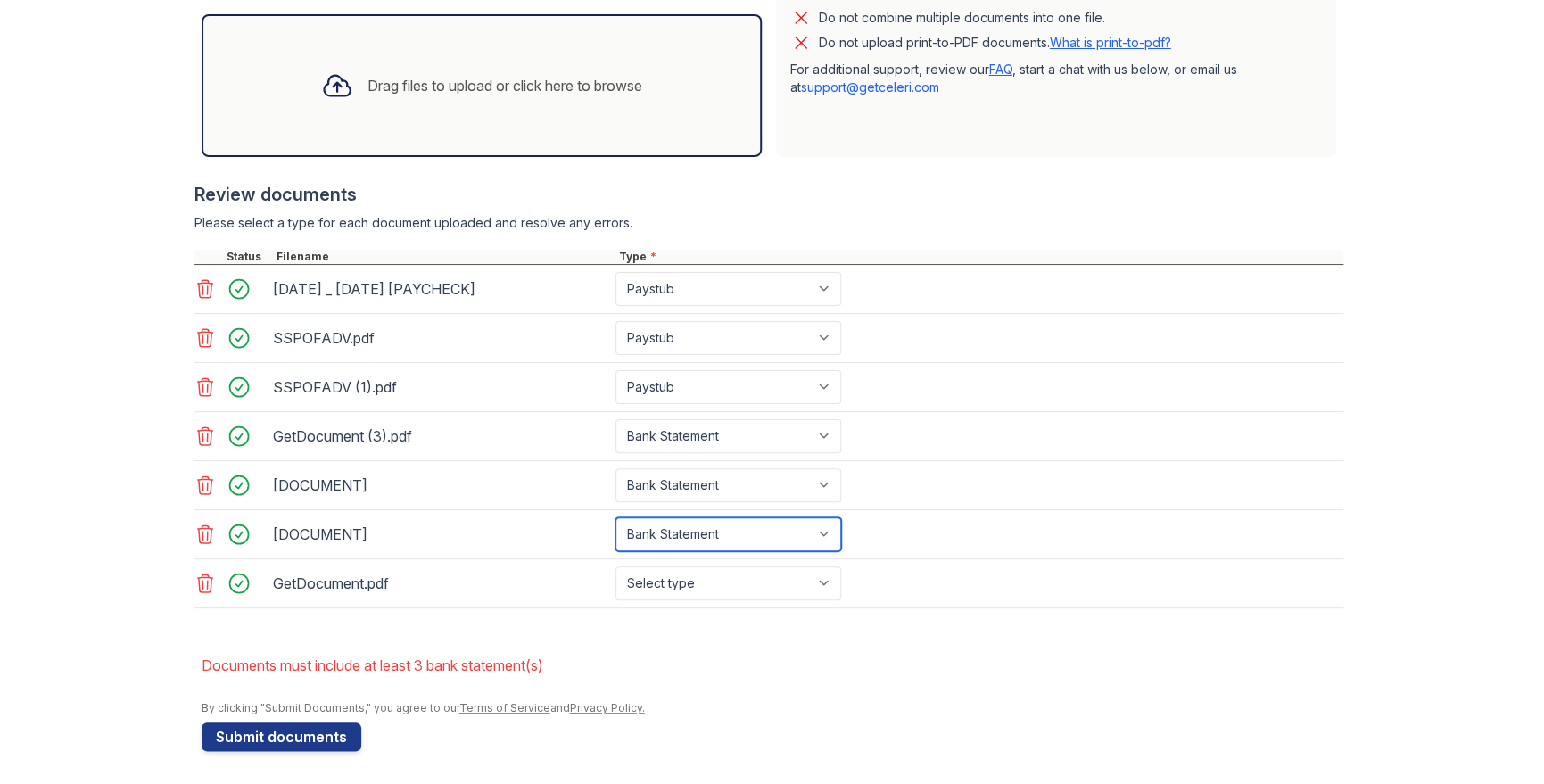 click on "Select type
Paystub
Bank Statement
Offer Letter
Tax Documents
Benefit Award Letter
Investment Account Statement
Other" at bounding box center [728, 534] 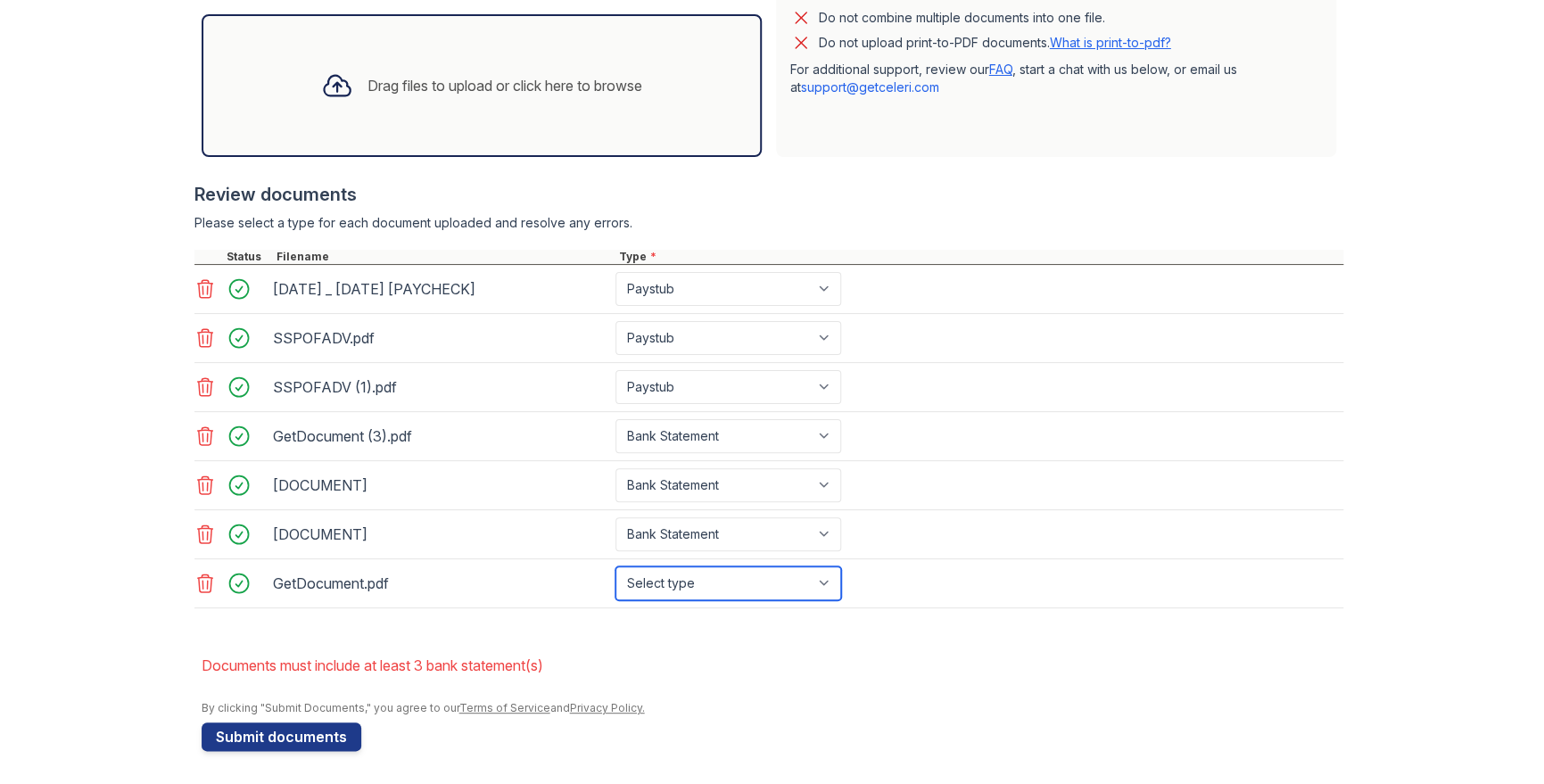 click on "Select type
Paystub
Bank Statement
Offer Letter
Tax Documents
Benefit Award Letter
Investment Account Statement
Other" at bounding box center (728, 583) 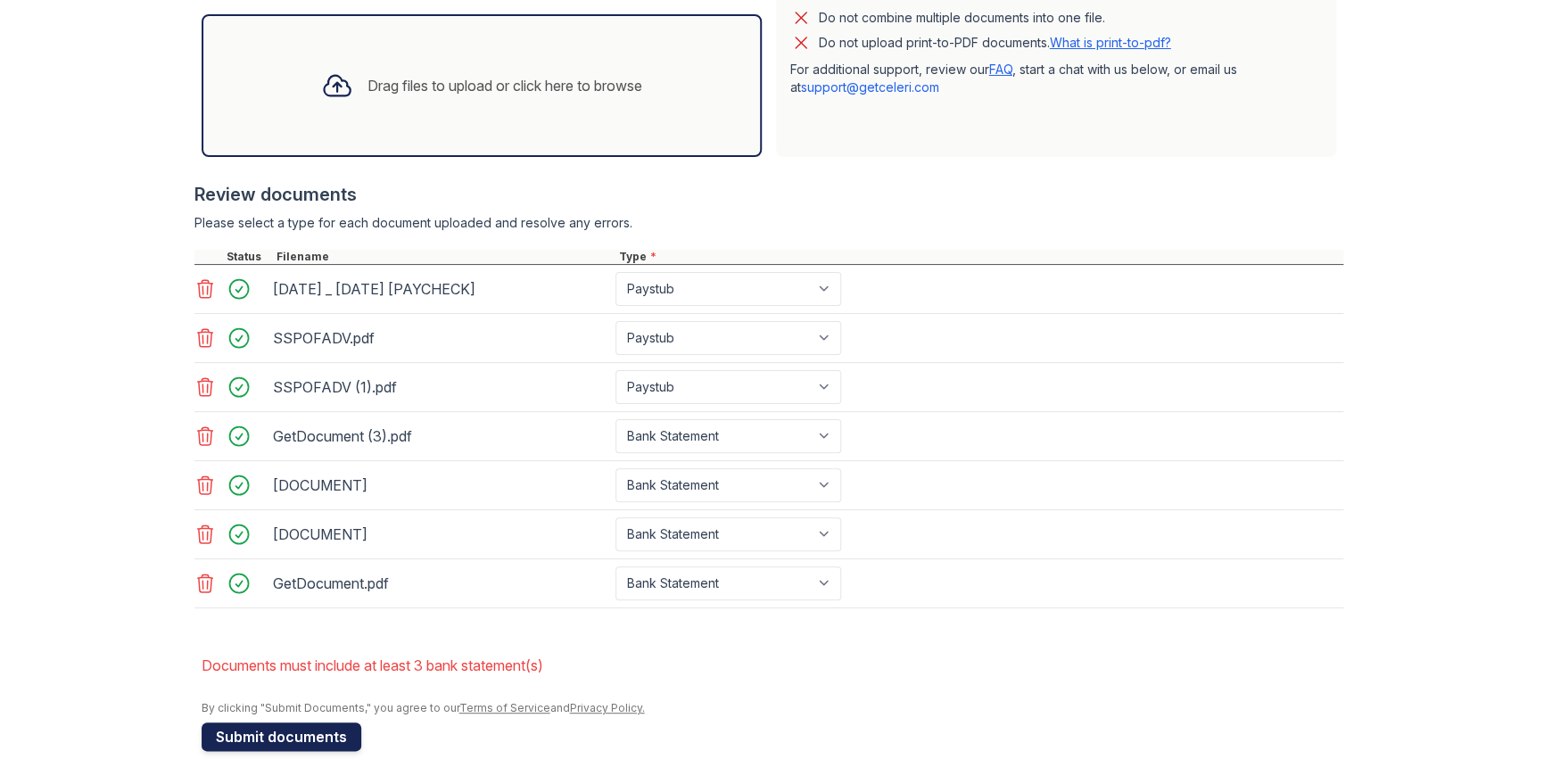click on "Submit documents" at bounding box center (281, 737) 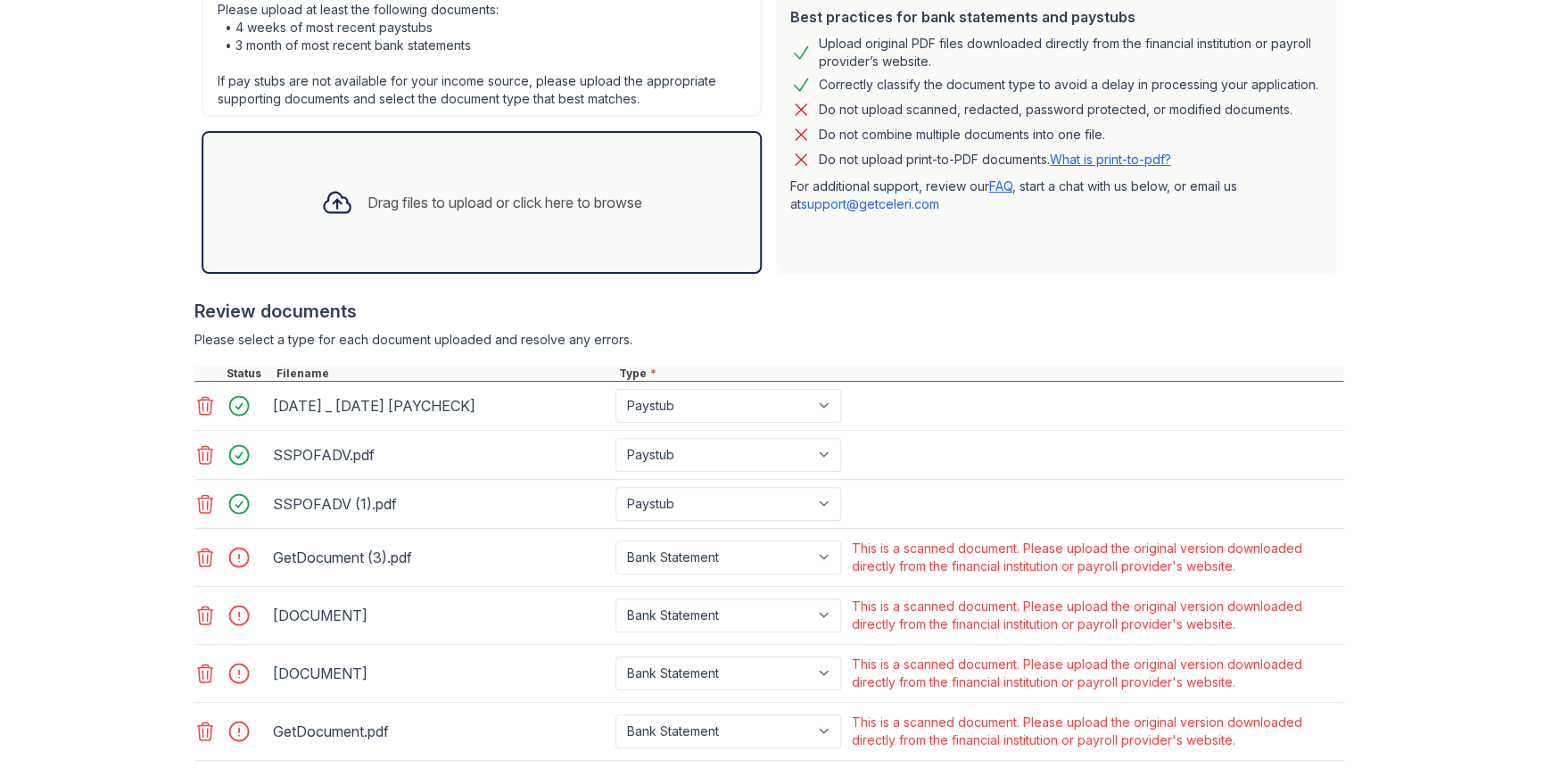 scroll, scrollTop: 557, scrollLeft: 0, axis: vertical 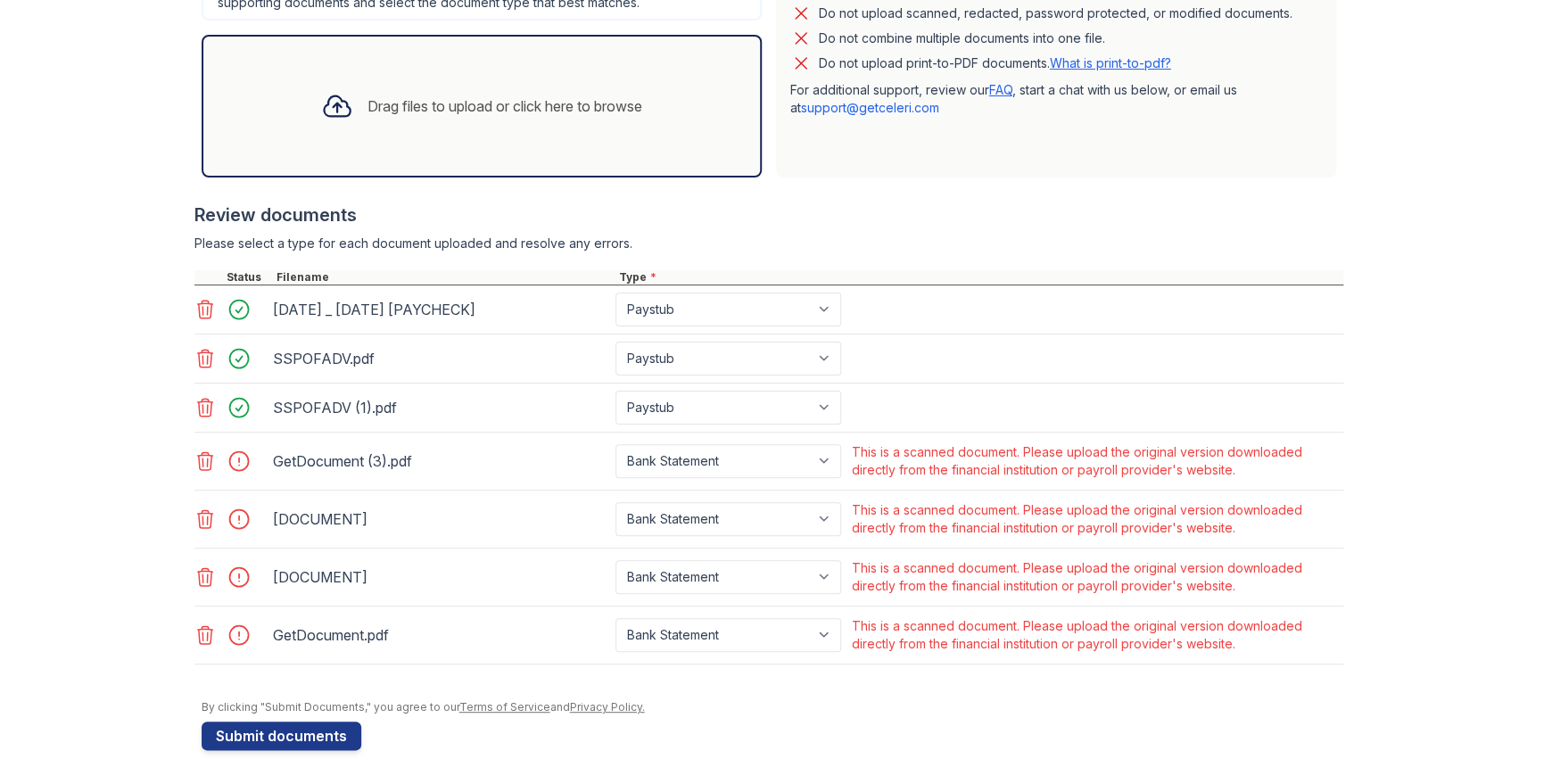 click 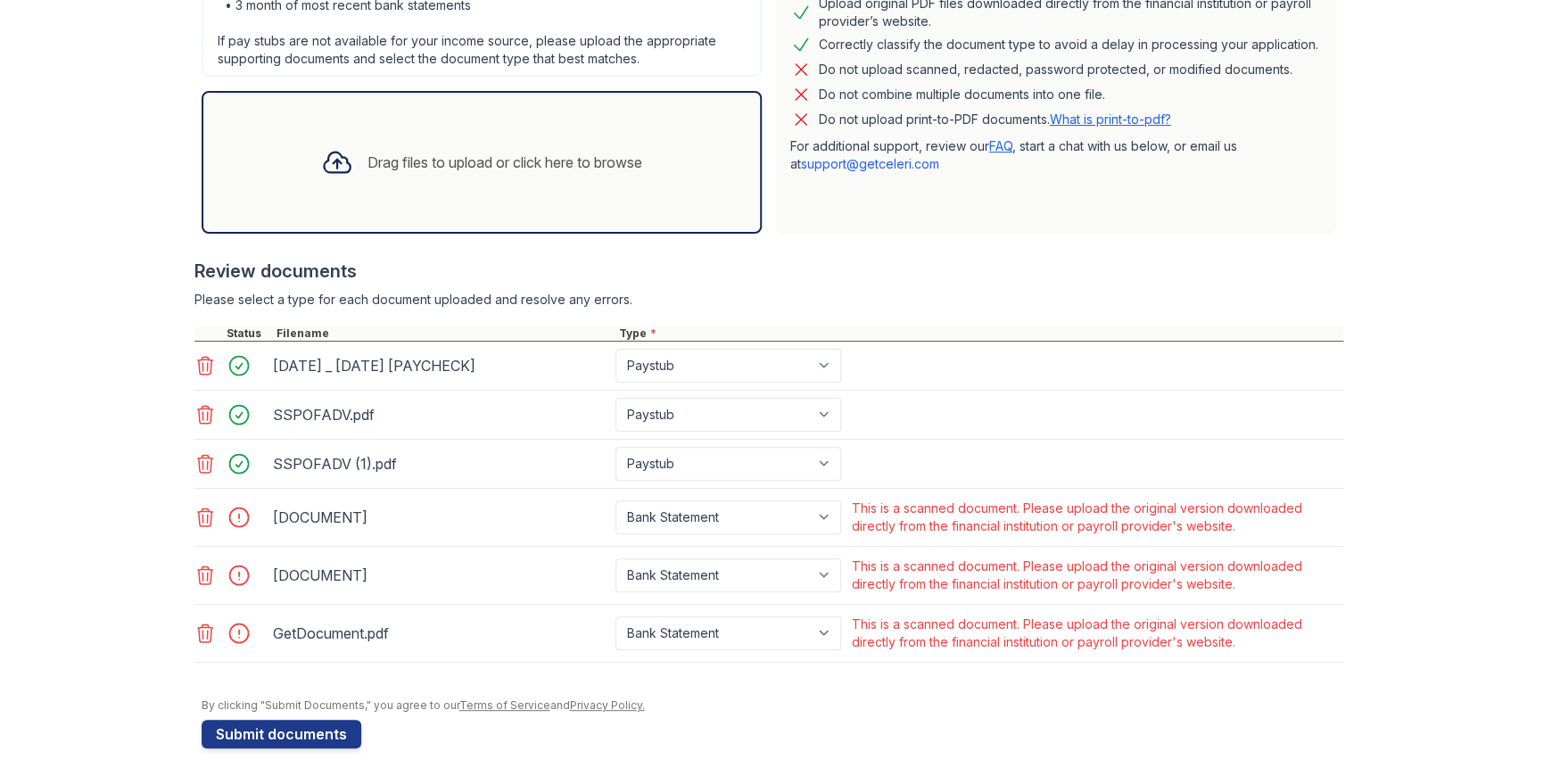 scroll, scrollTop: 499, scrollLeft: 0, axis: vertical 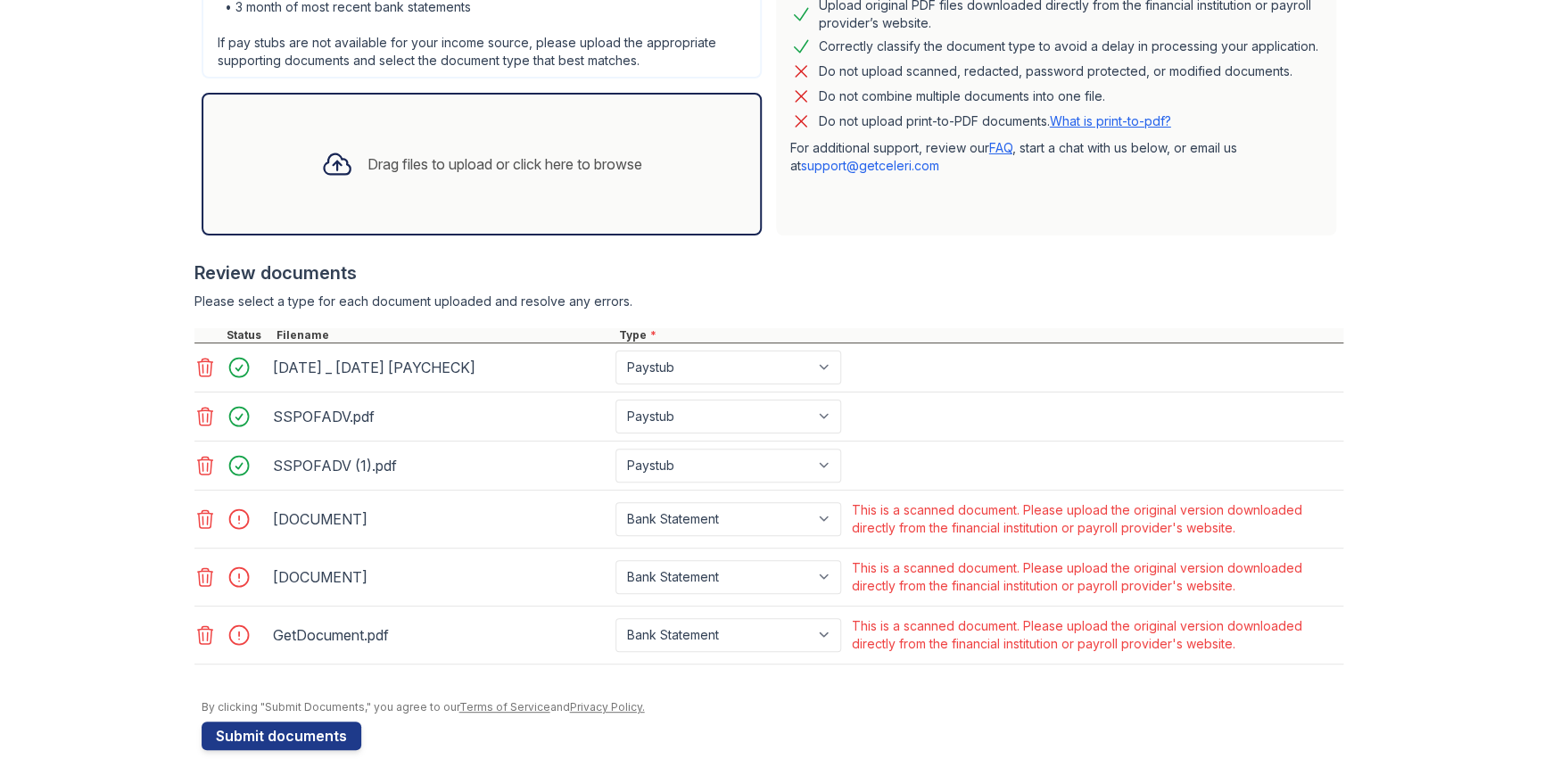 click 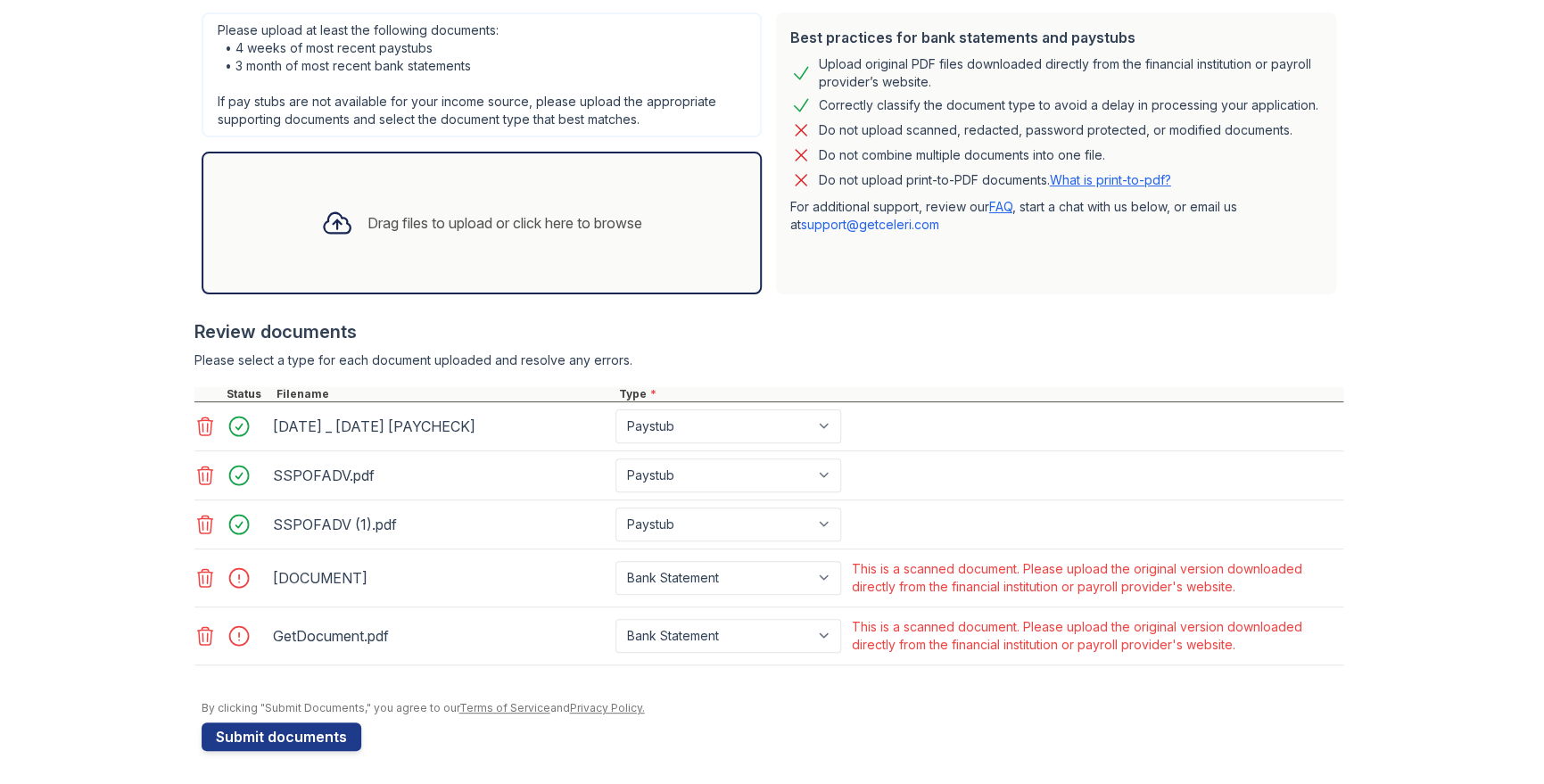 click 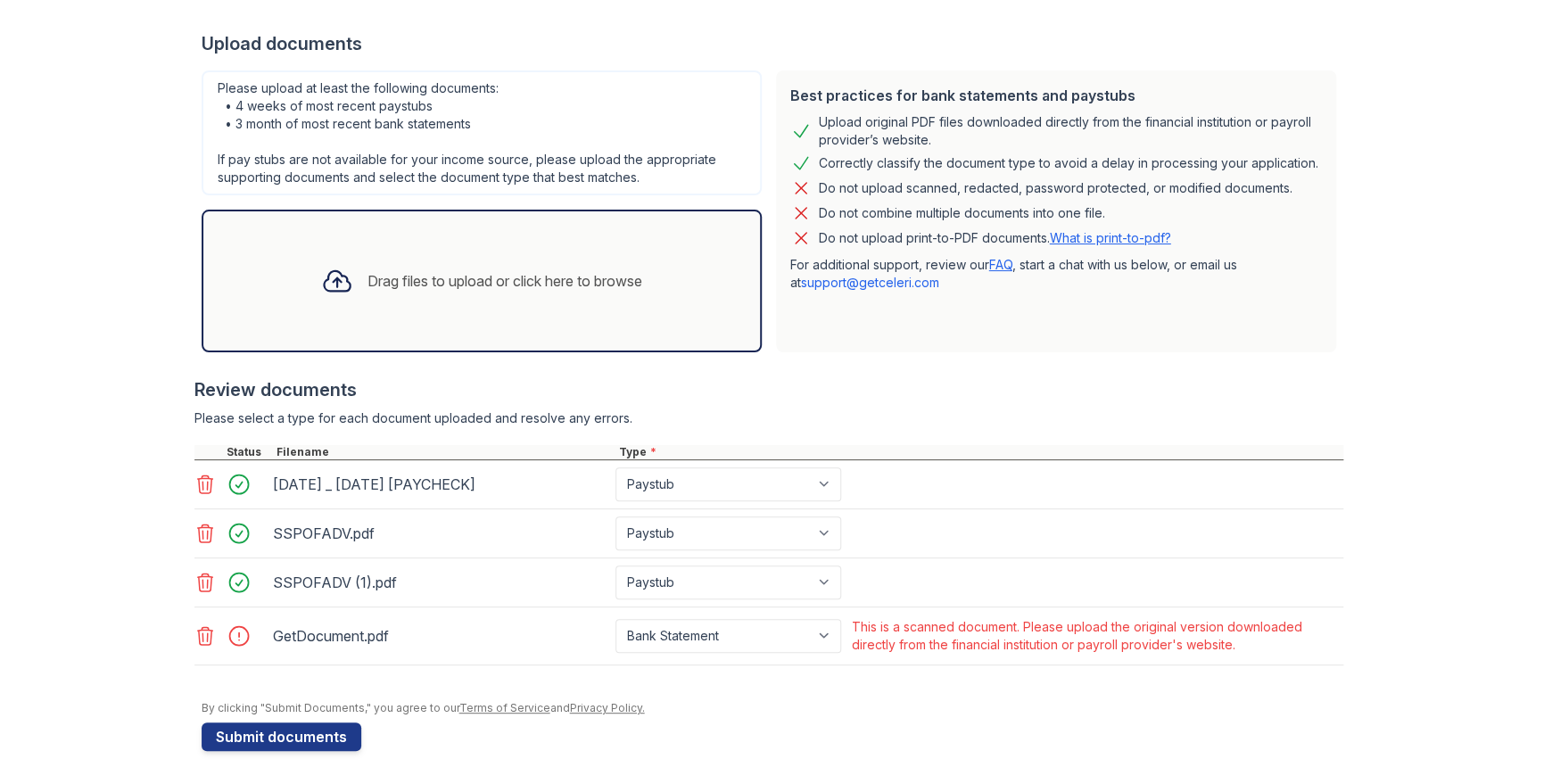 click 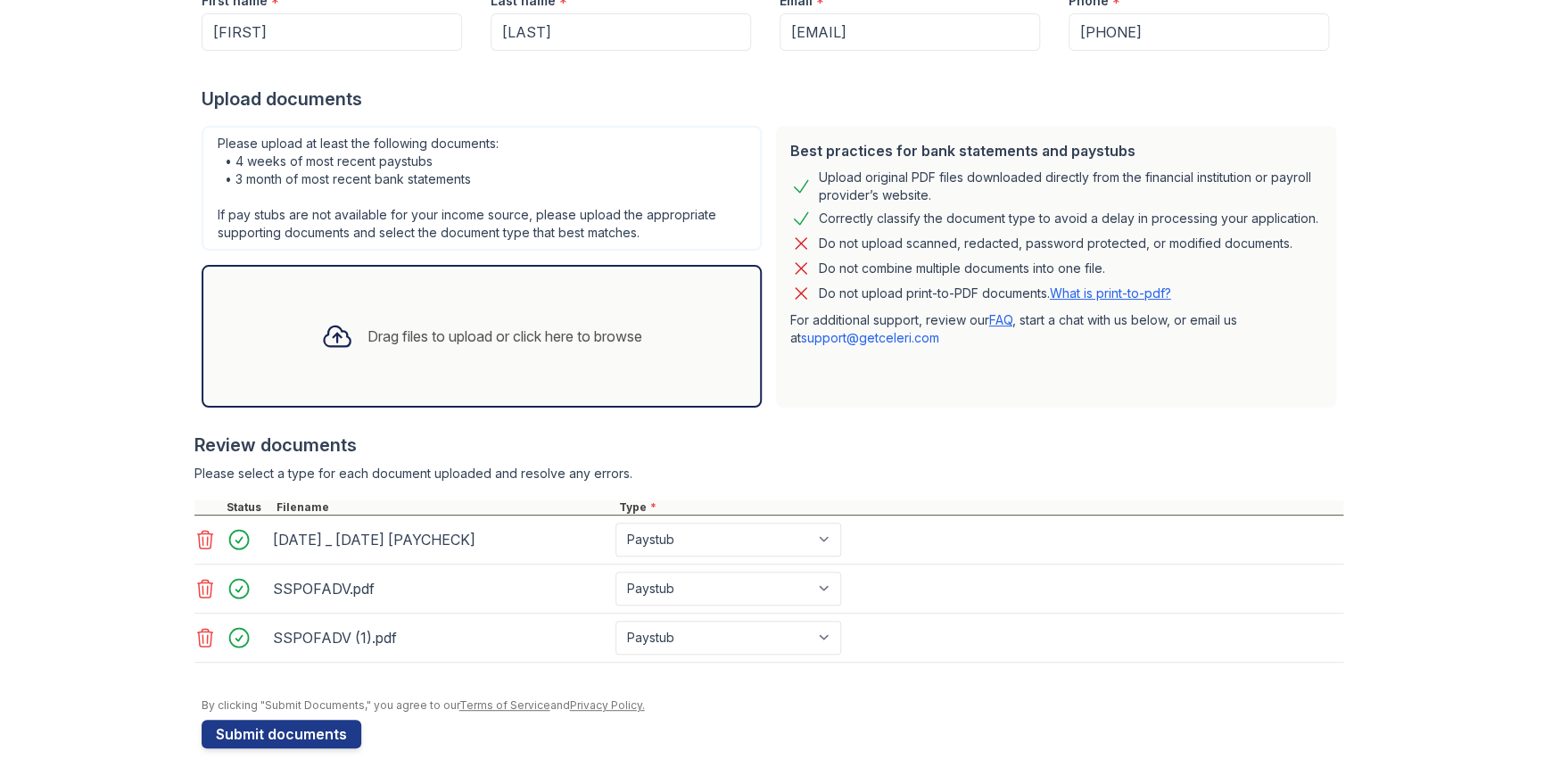 scroll, scrollTop: 325, scrollLeft: 0, axis: vertical 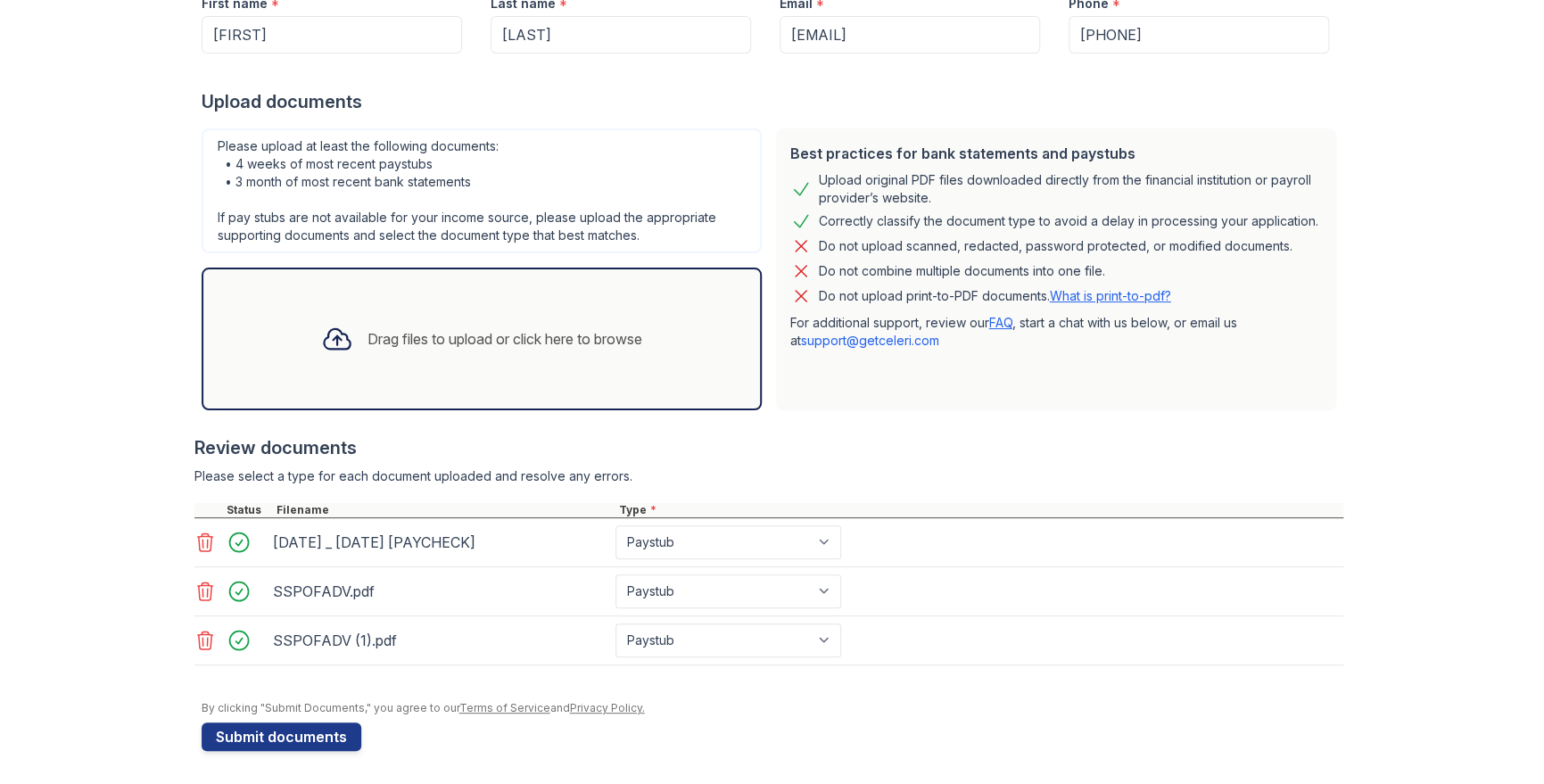 click on "Drag files to upload or click here to browse" at bounding box center (482, 339) 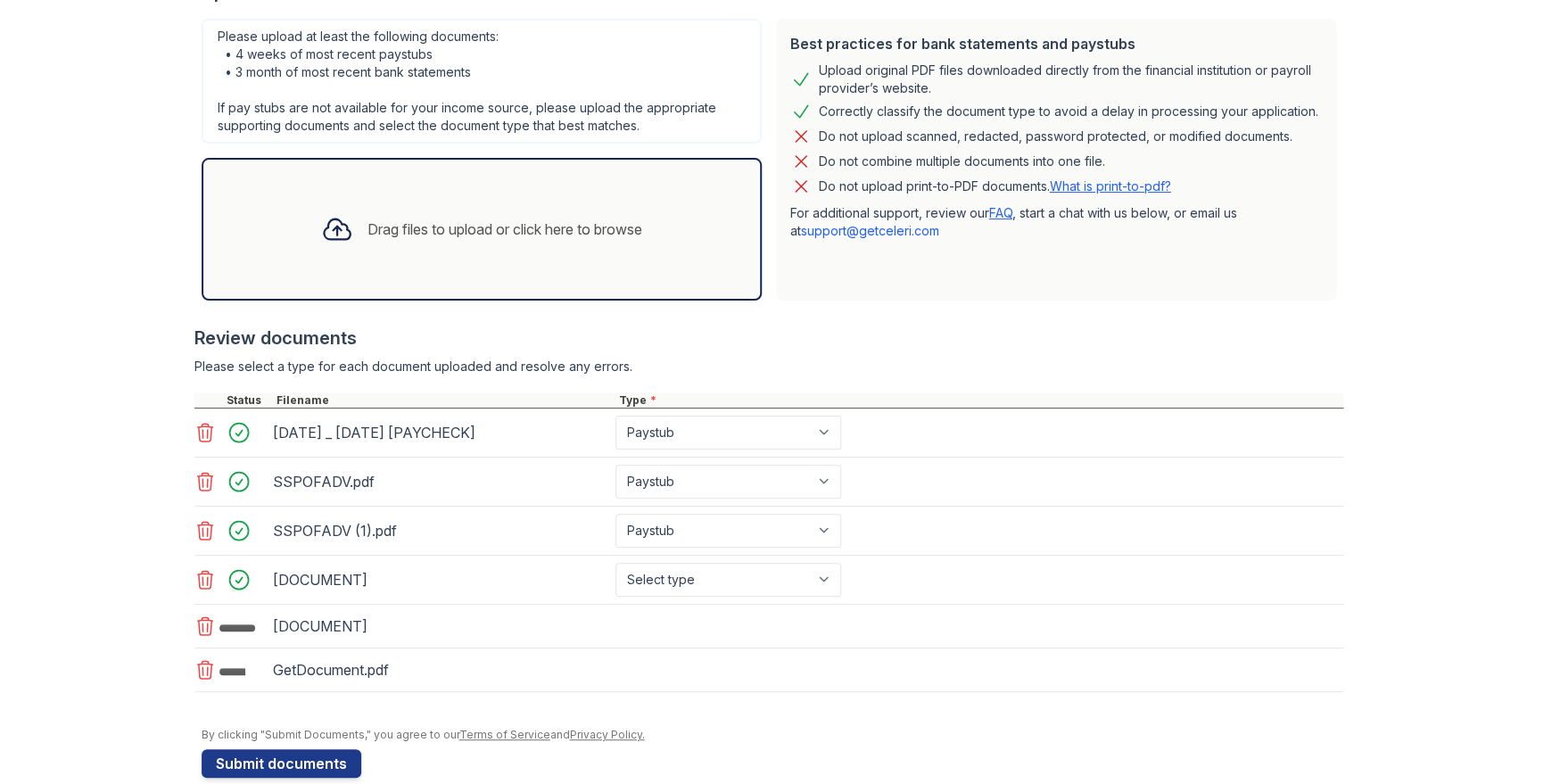 scroll, scrollTop: 461, scrollLeft: 0, axis: vertical 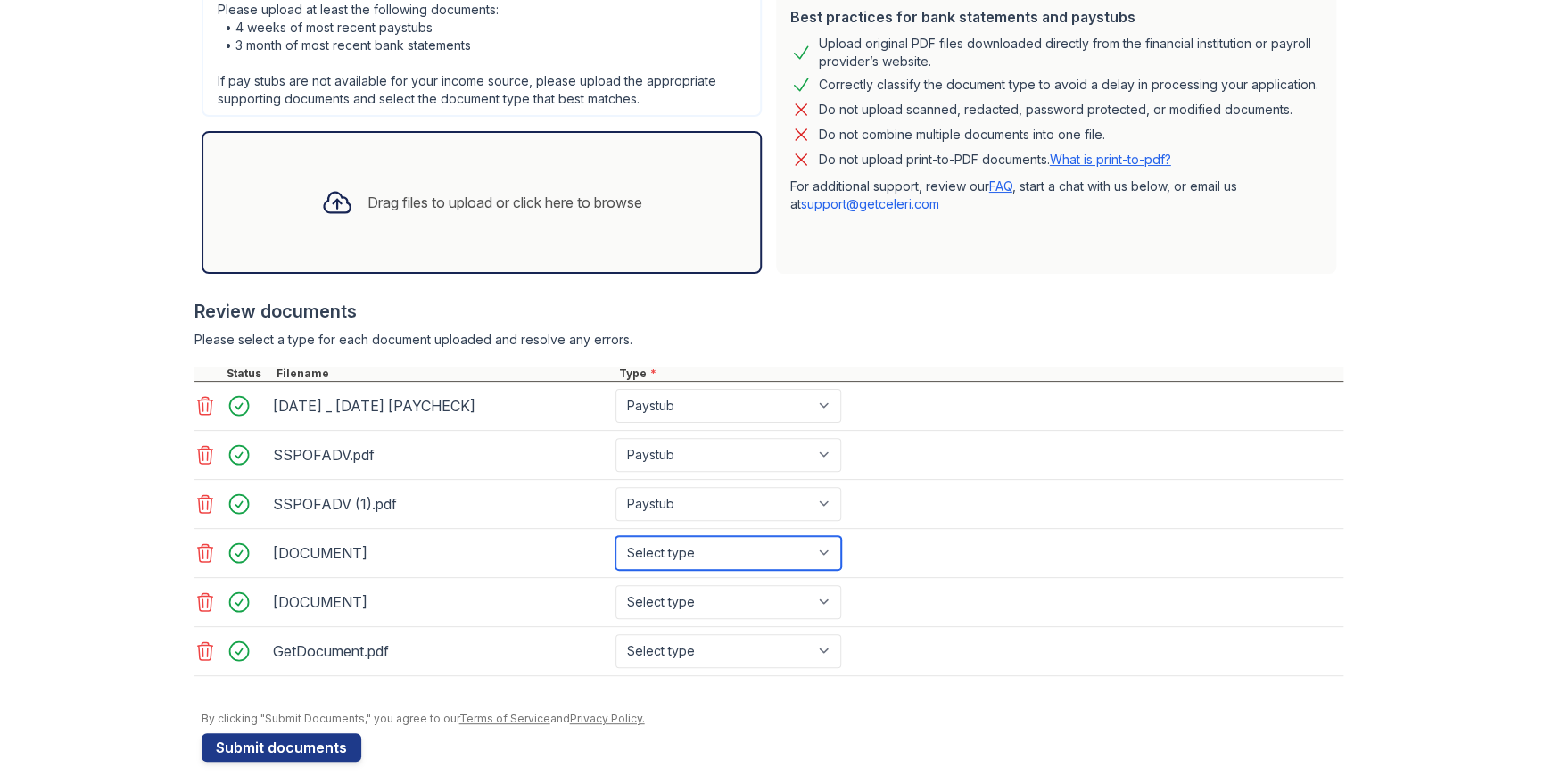 click on "Select type
Paystub
Bank Statement
Offer Letter
Tax Documents
Benefit Award Letter
Investment Account Statement
Other" at bounding box center (728, 553) 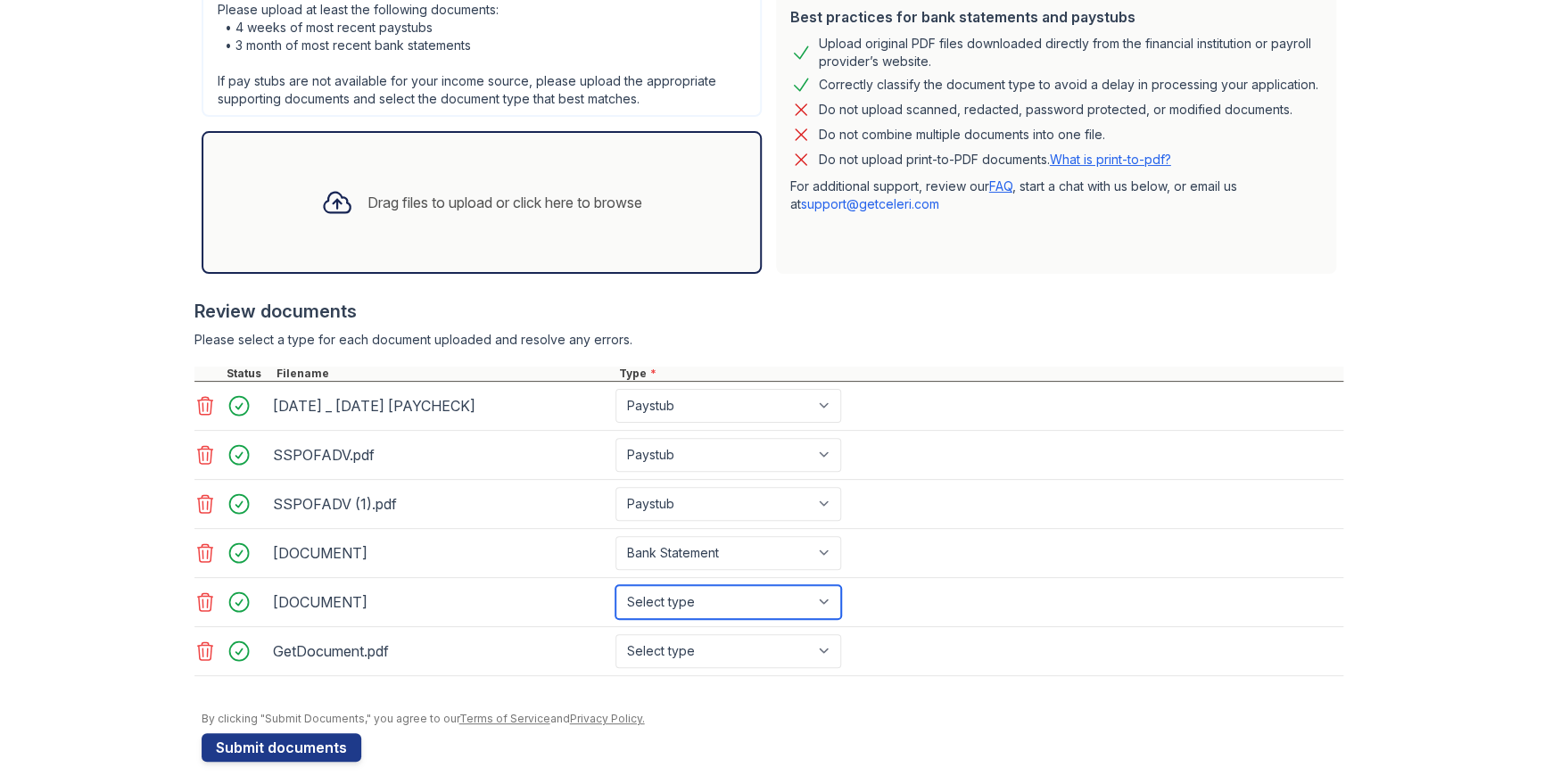 click on "Select type
Paystub
Bank Statement
Offer Letter
Tax Documents
Benefit Award Letter
Investment Account Statement
Other" at bounding box center [728, 602] 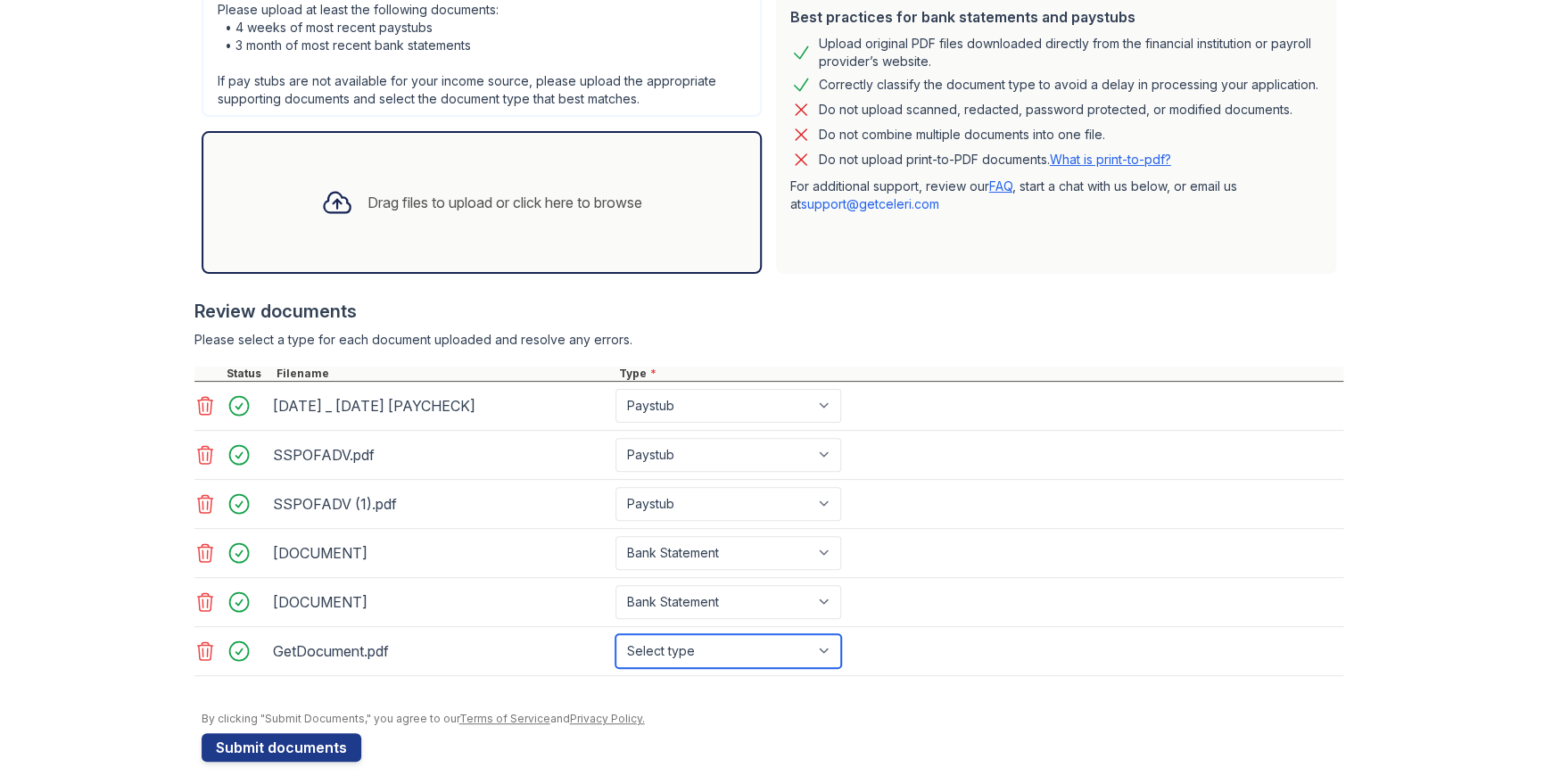 click on "Select type
Paystub
Bank Statement
Offer Letter
Tax Documents
Benefit Award Letter
Investment Account Statement
Other" at bounding box center [728, 651] 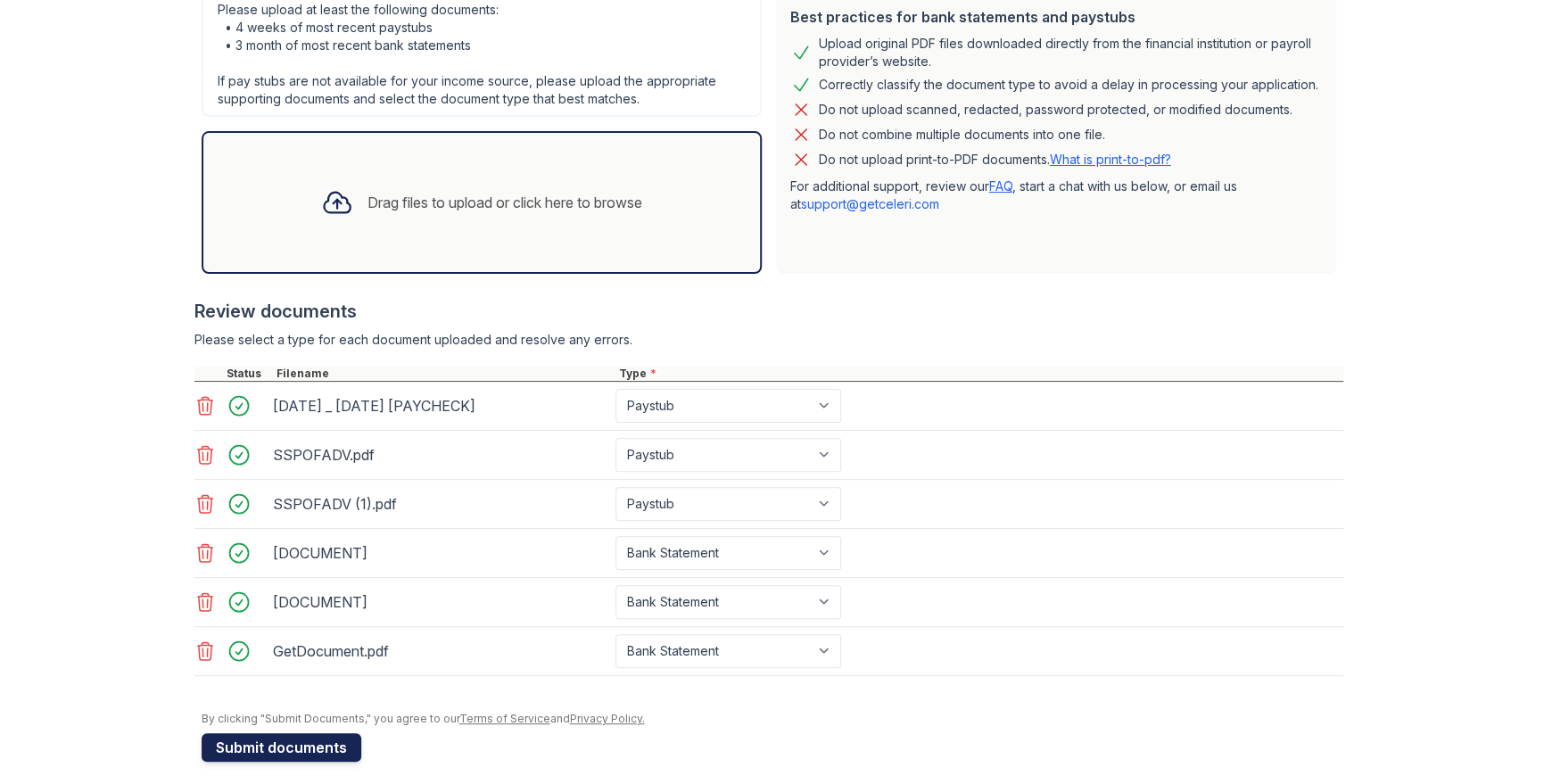click on "Submit documents" at bounding box center (281, 747) 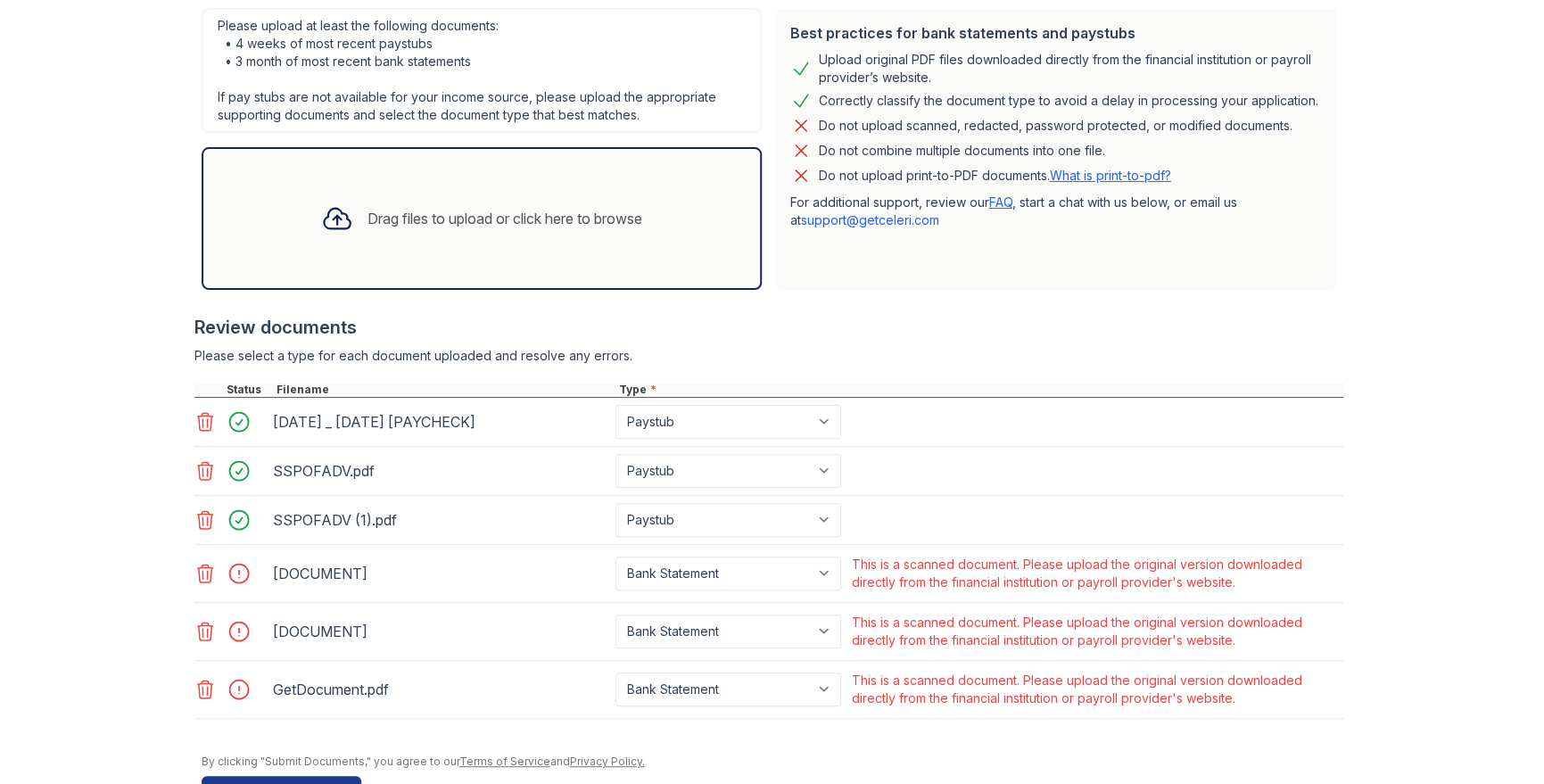 scroll, scrollTop: 499, scrollLeft: 0, axis: vertical 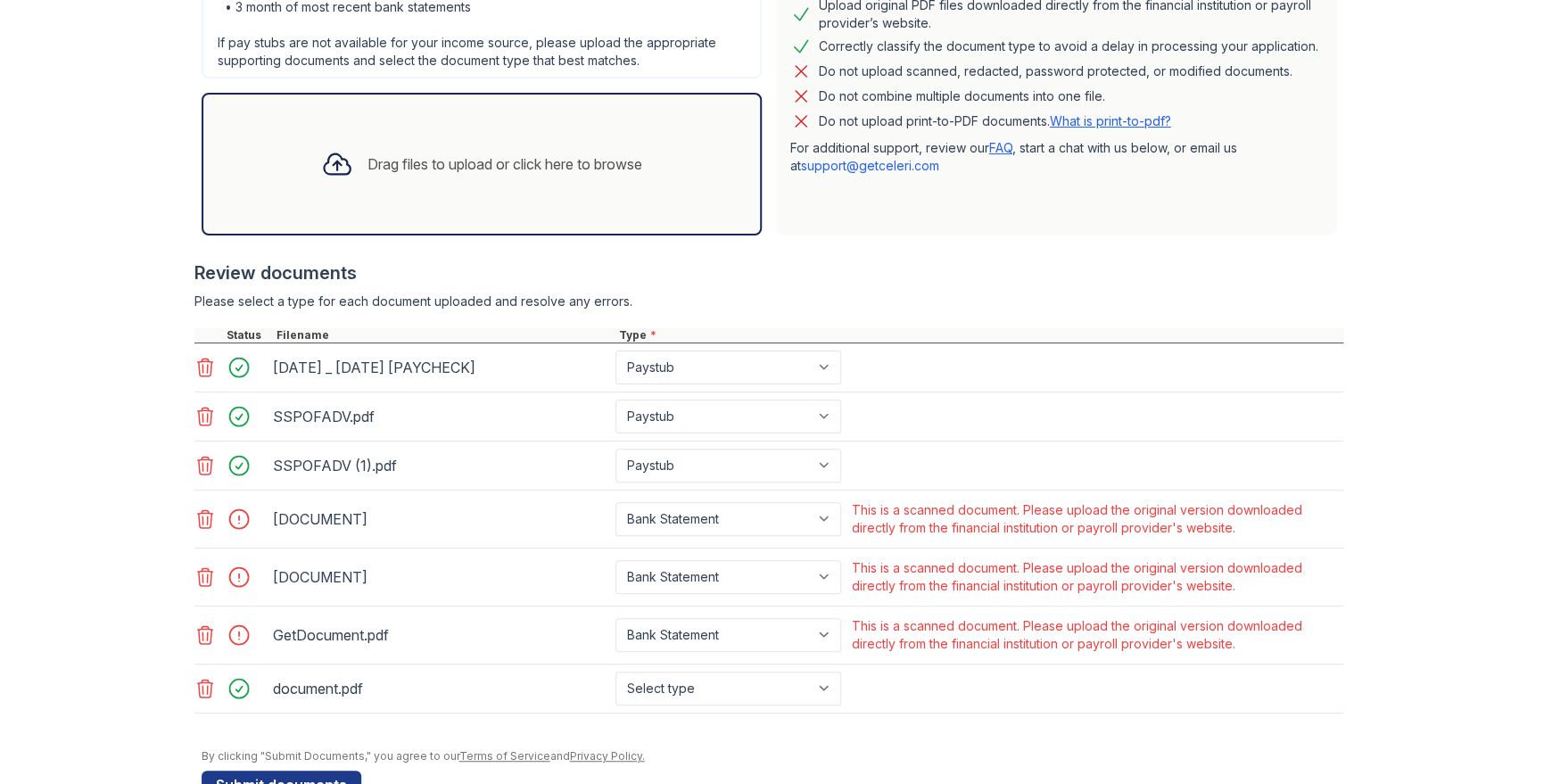 click 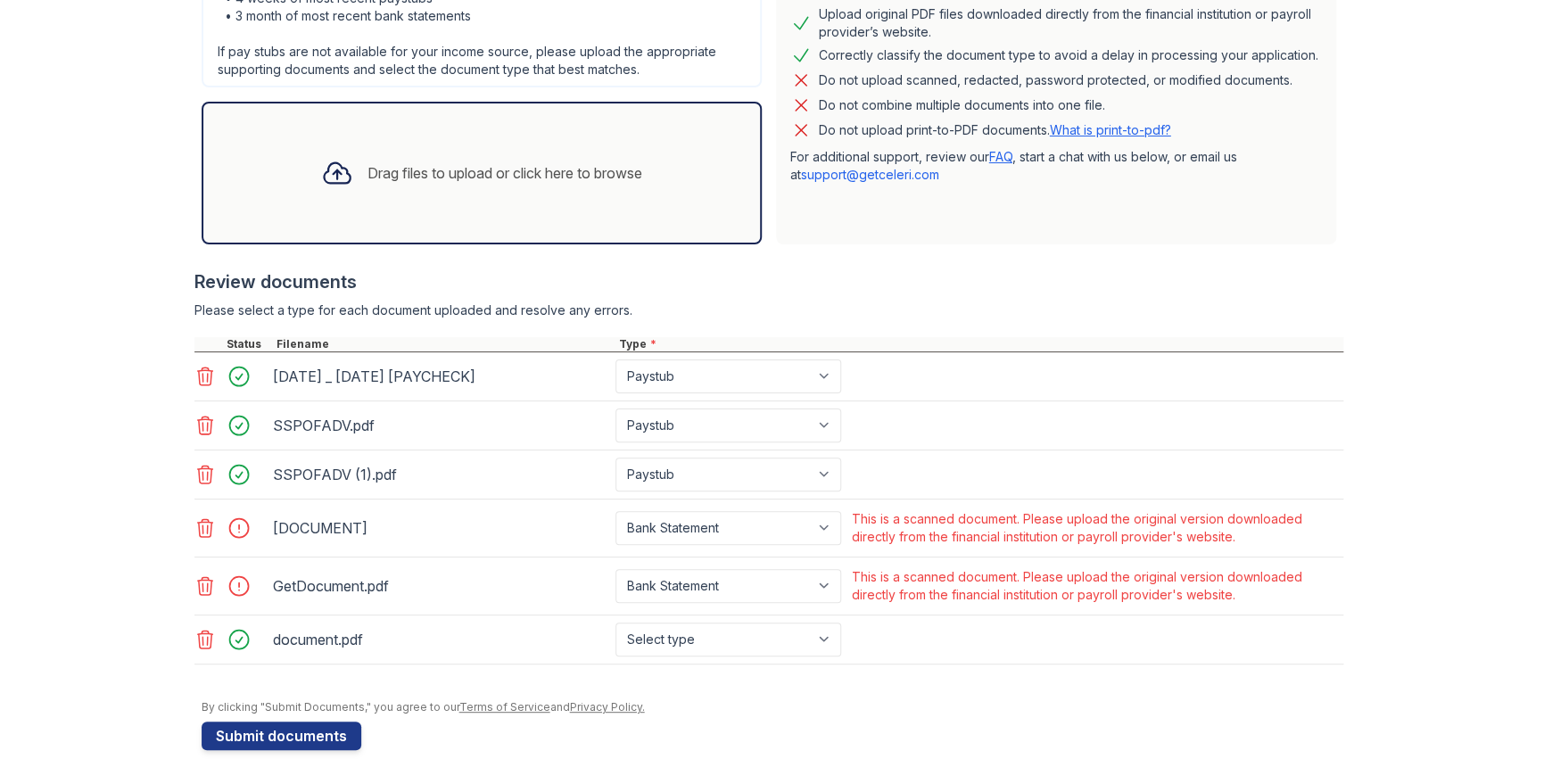 click 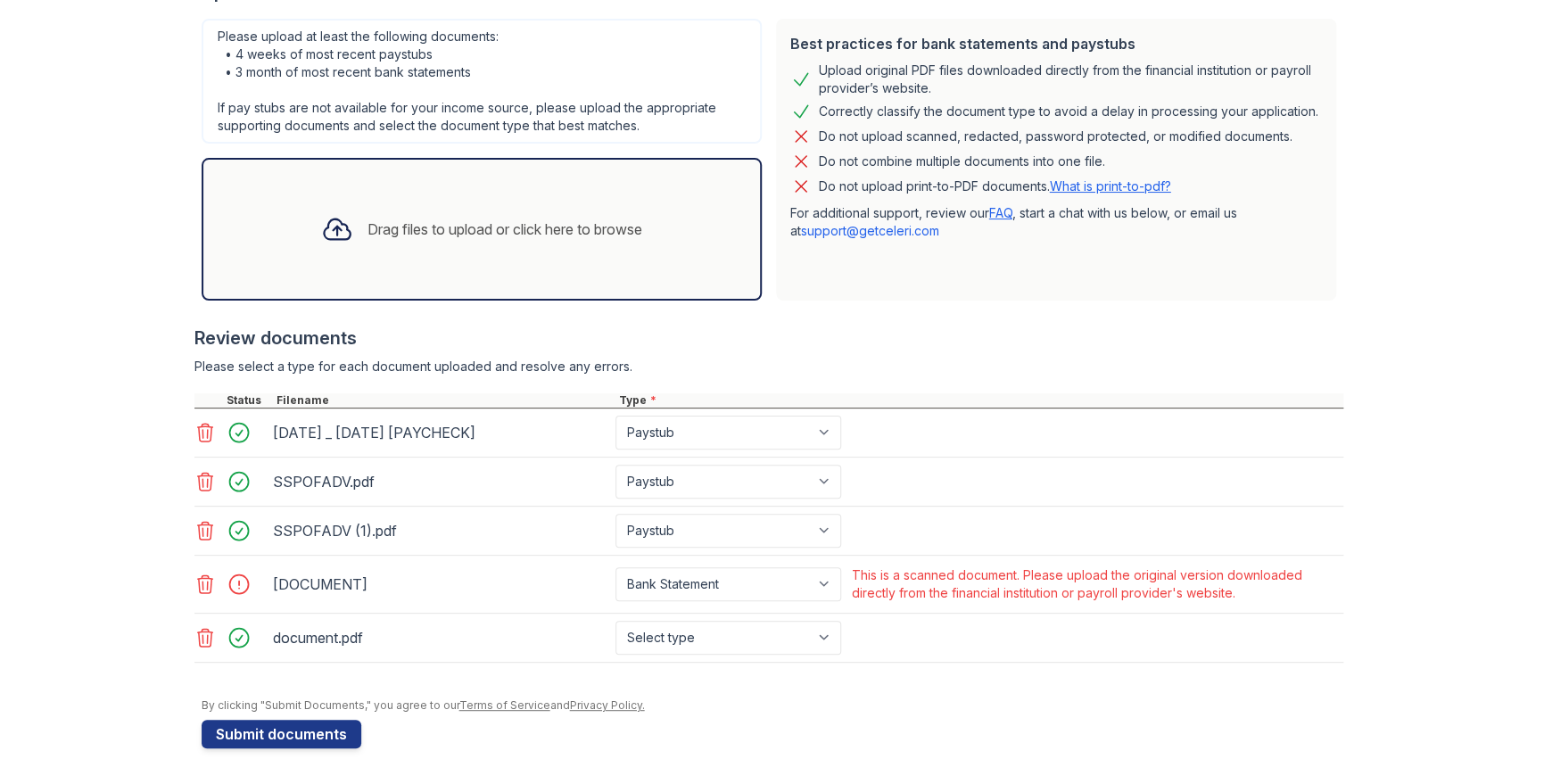 scroll, scrollTop: 433, scrollLeft: 0, axis: vertical 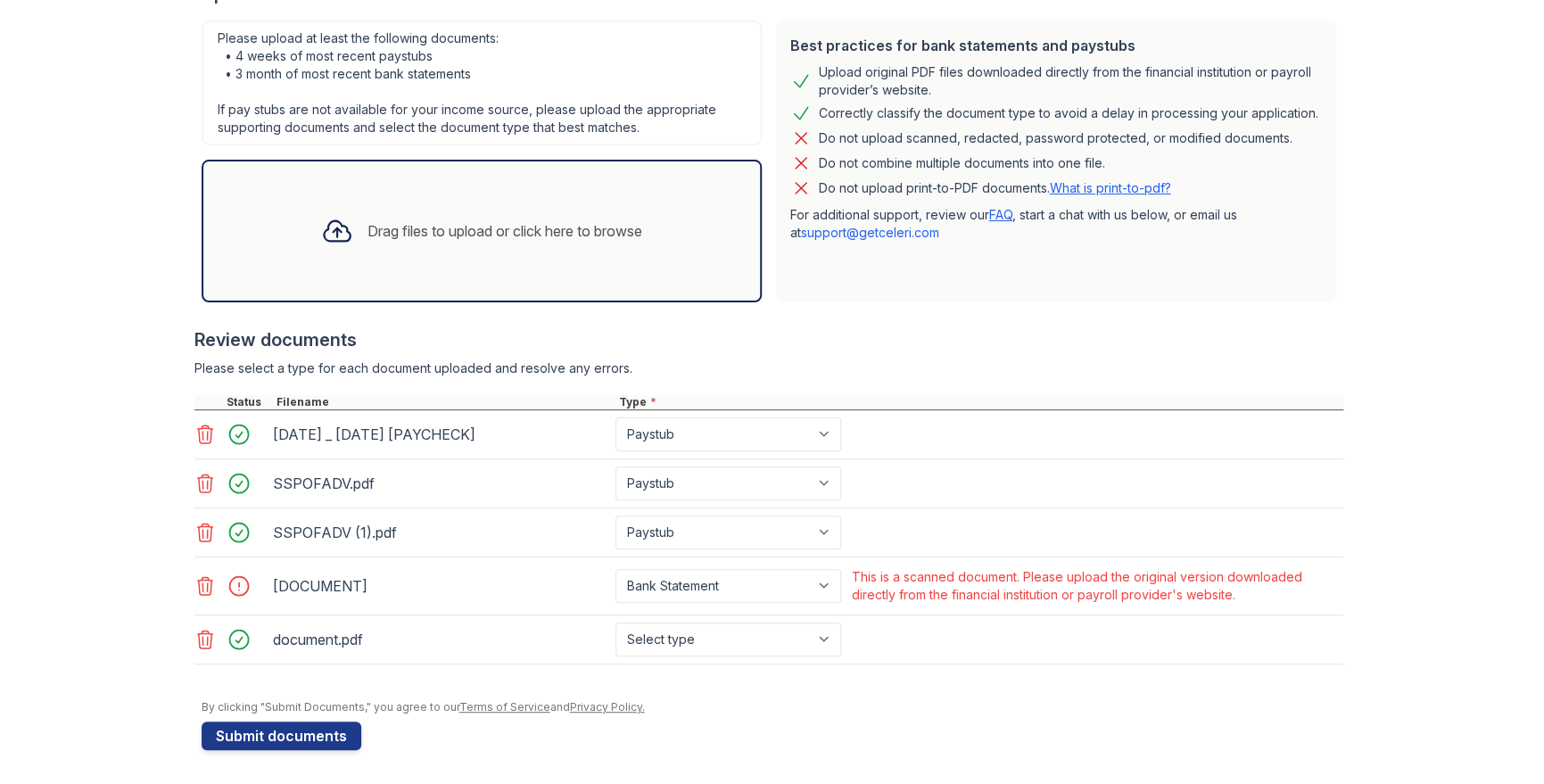 click 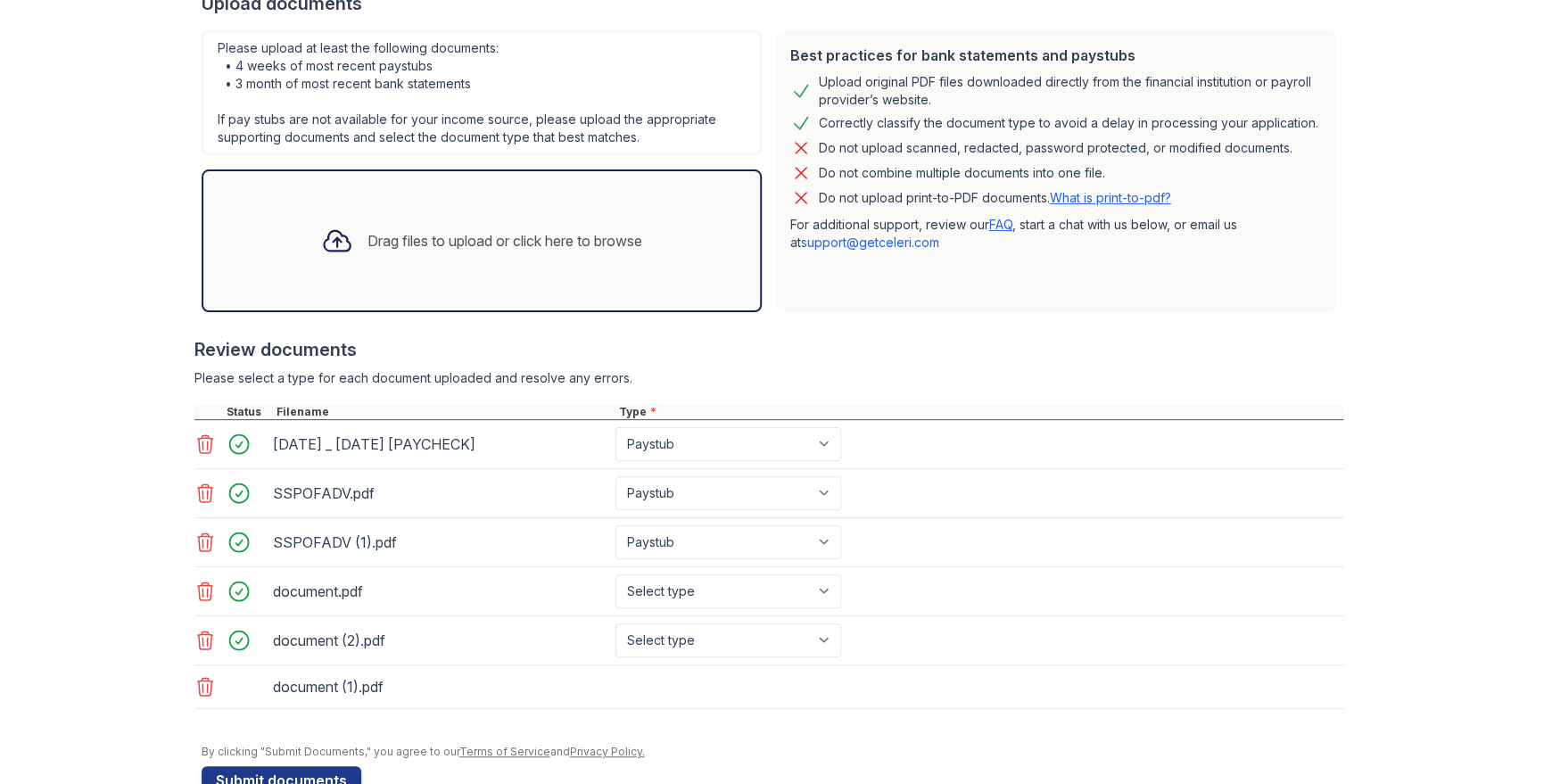scroll, scrollTop: 433, scrollLeft: 0, axis: vertical 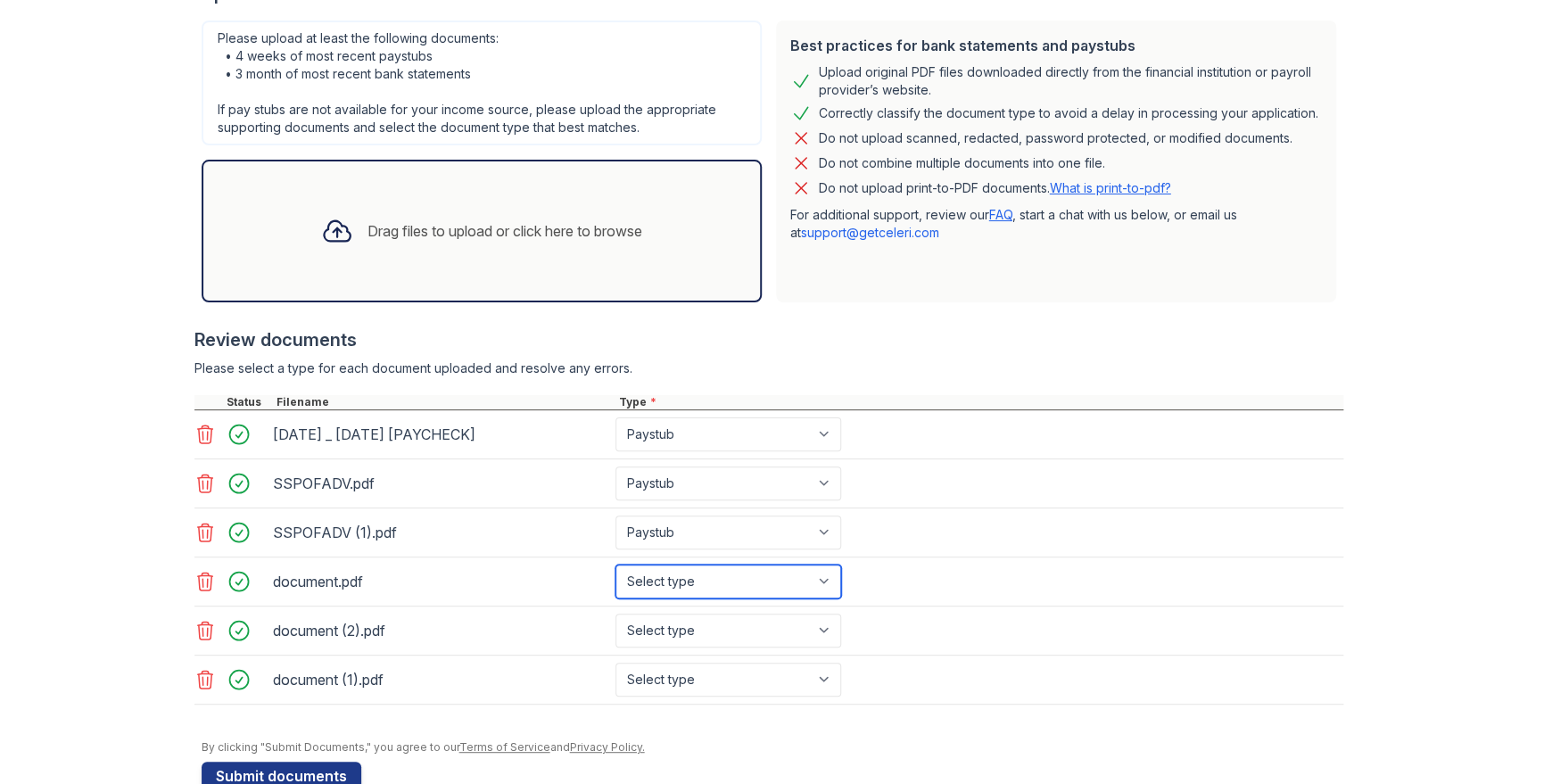 click on "Select type
Paystub
Bank Statement
Offer Letter
Tax Documents
Benefit Award Letter
Investment Account Statement
Other" at bounding box center (728, 582) 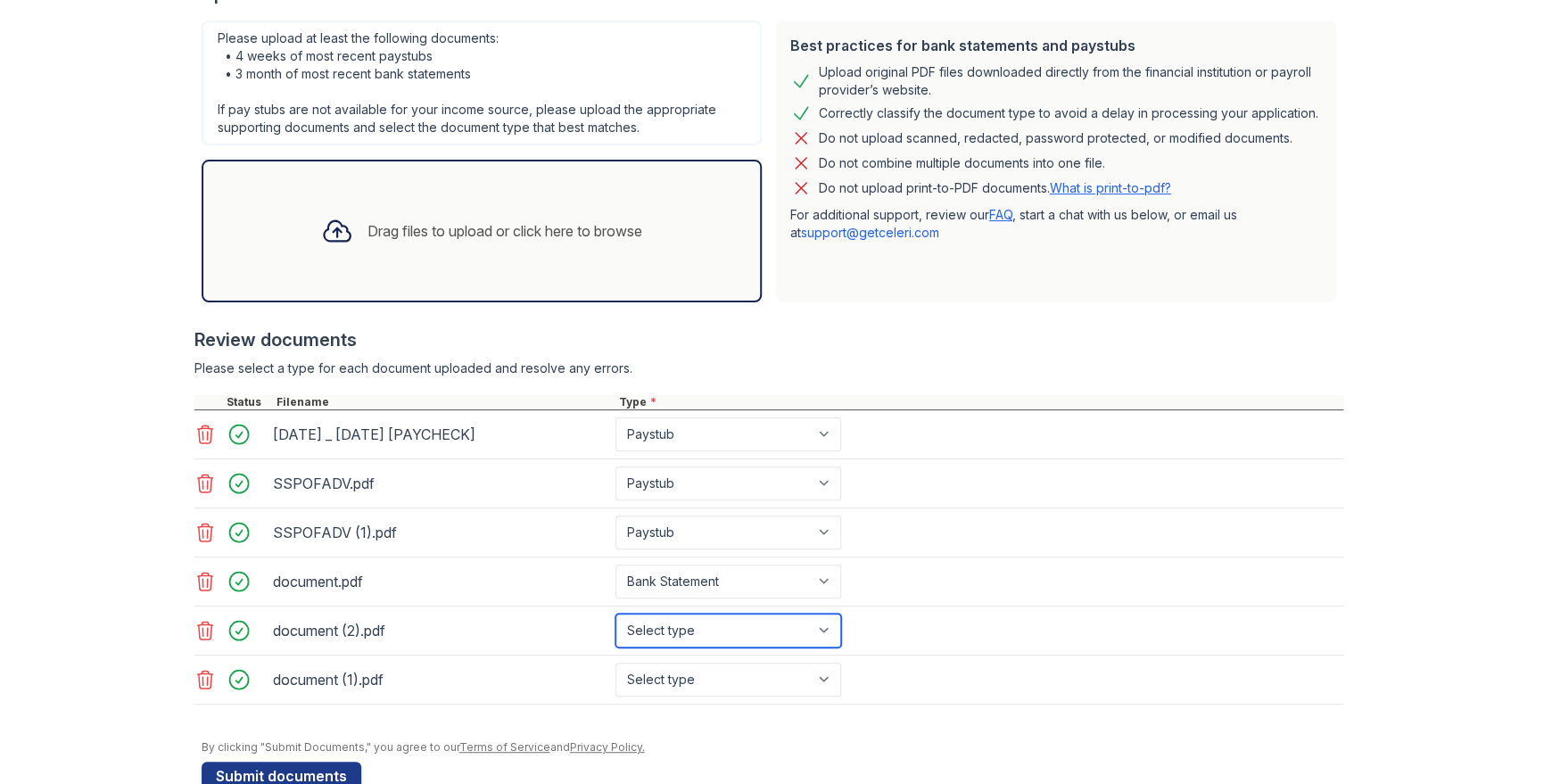 click on "Select type
Paystub
Bank Statement
Offer Letter
Tax Documents
Benefit Award Letter
Investment Account Statement
Other" at bounding box center [728, 631] 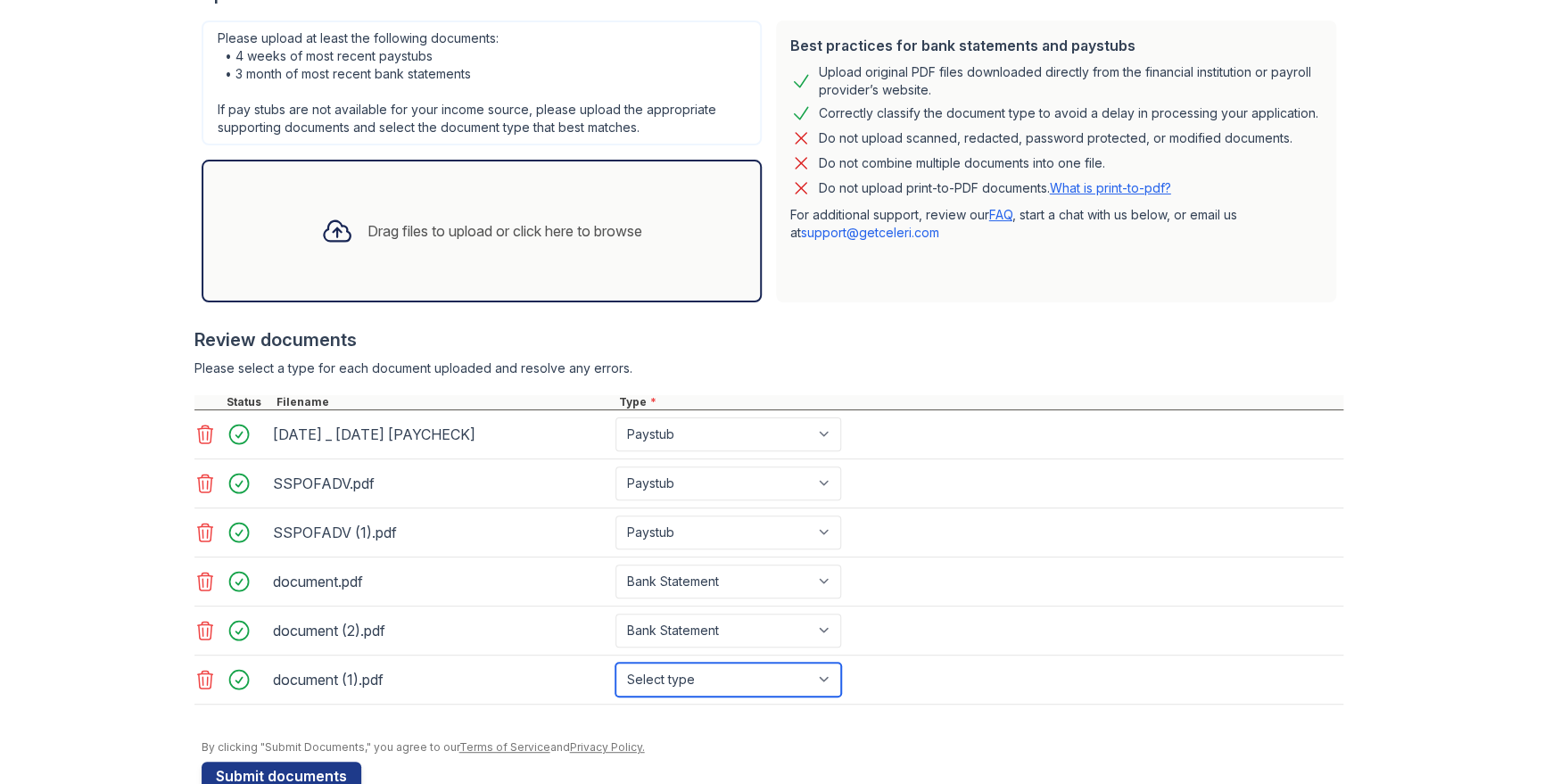 click on "Select type
Paystub
Bank Statement
Offer Letter
Tax Documents
Benefit Award Letter
Investment Account Statement
Other" at bounding box center (728, 680) 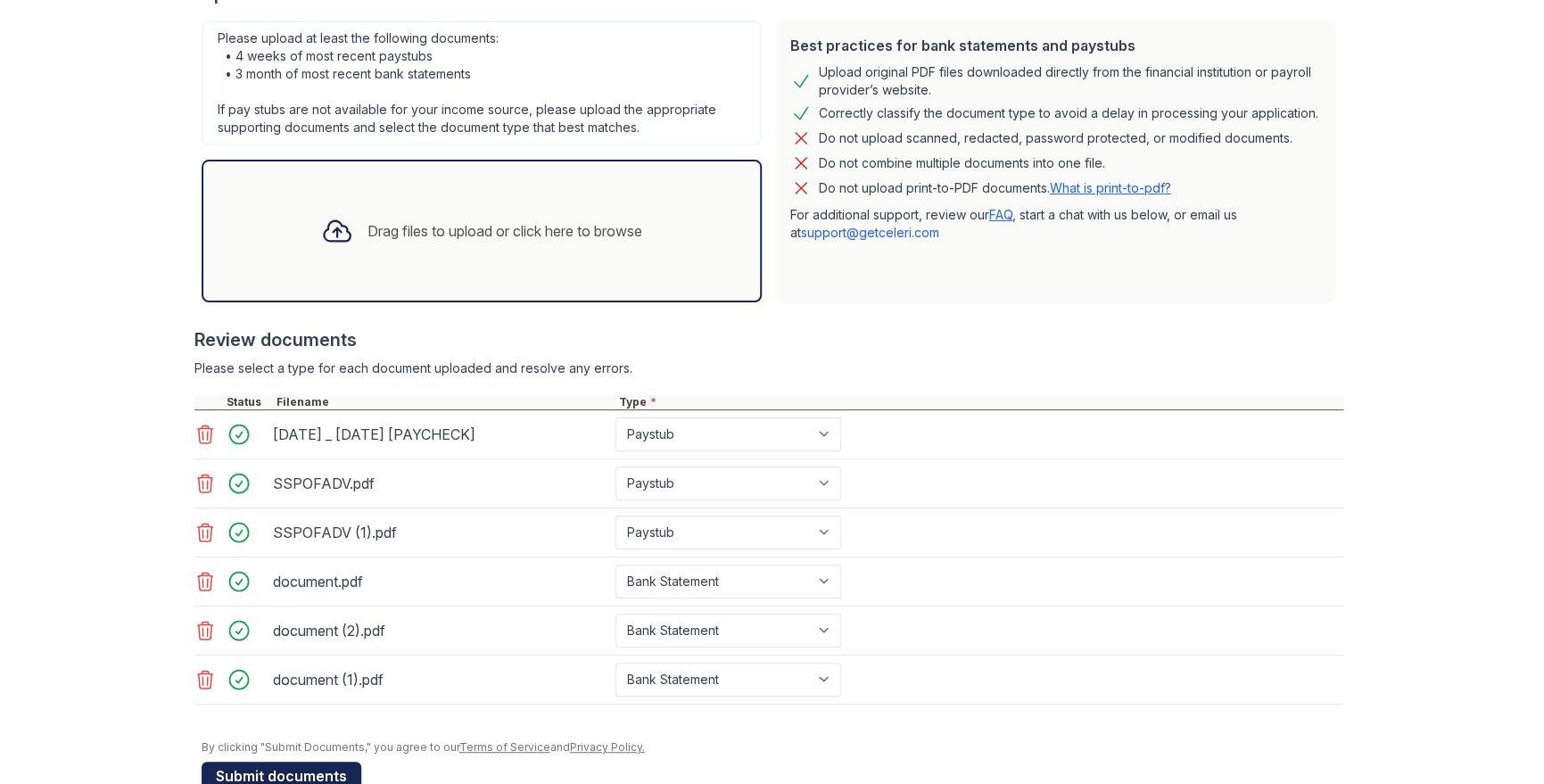 click on "Submit documents" at bounding box center [281, 776] 